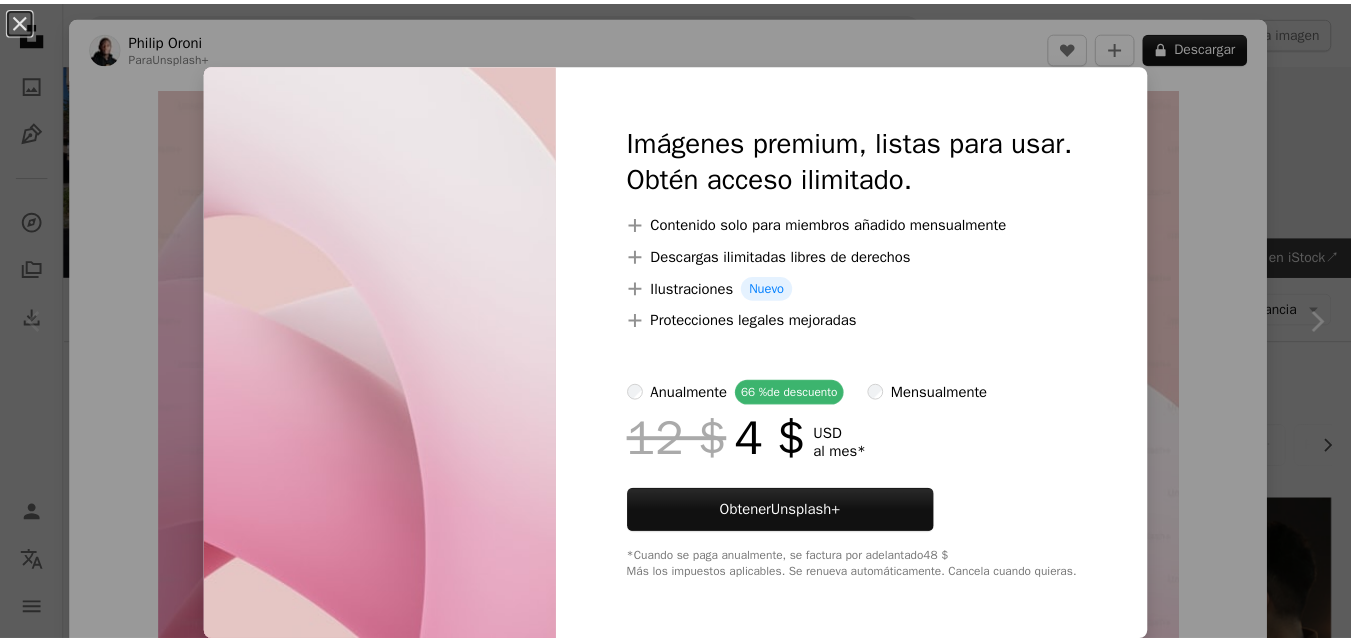 scroll, scrollTop: 400, scrollLeft: 0, axis: vertical 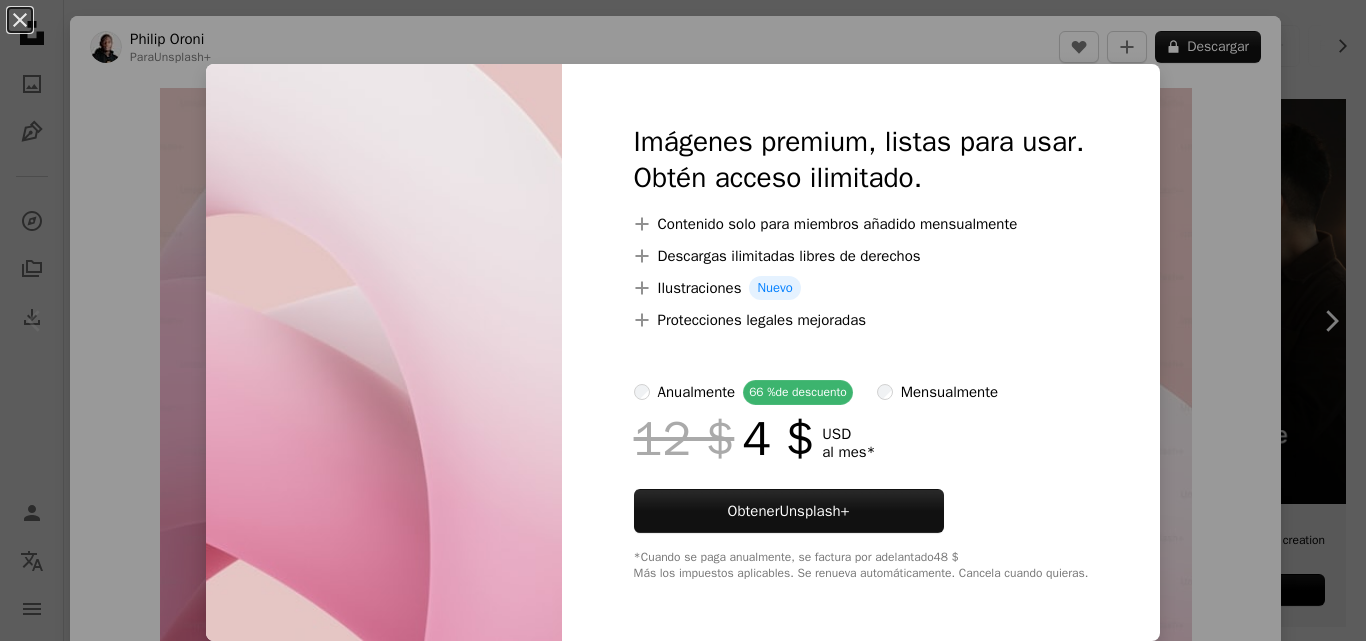 click on "An X shape Imágenes premium, listas para usar. Obtén acceso ilimitado. A plus sign Contenido solo para miembros añadido mensualmente A plus sign Descargas ilimitadas libres de derechos A plus sign Ilustraciones  Nuevo A plus sign Protecciones legales mejoradas anualmente 66 %  de descuento mensualmente 12 $   4 $ USD al mes * Obtener  Unsplash+ *Cuando se paga anualmente, se factura por adelantado  48 $ Más los impuestos aplicables. Se renueva automáticamente. Cancela cuando quieras." at bounding box center (683, 320) 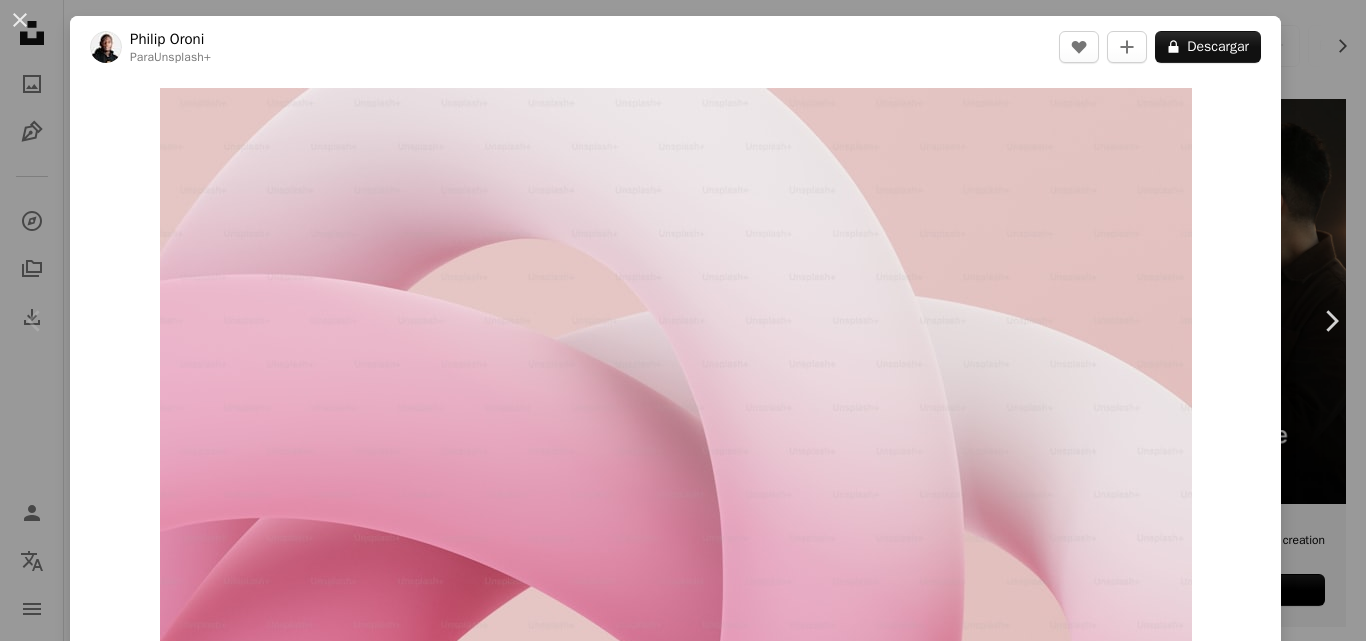 click on "An X shape Chevron left Chevron right Philip Oroni Para  Unsplash+ A heart A plus sign A lock Descargar Zoom in Presentado en Renders 3D A forward-right arrow Compartir More Actions Calendar outlined Publicado el  4 de diciembre de 2022 Safety Con la  Licencia Unsplash+ papel tapiz fondo Imágenes 4K abstracto Estético fondos de escritorio rosado Papel pintado estético Renderizado 3D Imagen digital Wallpapers Estética rosa hacer Fondos Formas nudo enredado Fondo de pantallaa Imágenes gratuitas De esta serie Chevron right Plus sign for Unsplash+ Plus sign for Unsplash+ Plus sign for Unsplash+ Plus sign for Unsplash+ Imágenes relacionadas Plus sign for Unsplash+ A heart A plus sign Philip Oroni Para  Unsplash+ A lock Descargar Plus sign for Unsplash+ A heart A plus sign Pawel Czerwinski Para  Unsplash+ A lock Descargar Plus sign for Unsplash+ A heart A plus sign Valeria Nikitina Para  Unsplash+ A lock Descargar Plus sign for Unsplash+ A heart A plus sign Pawel Czerwinski Para  Unsplash+ A lock Descargar" at bounding box center [683, 320] 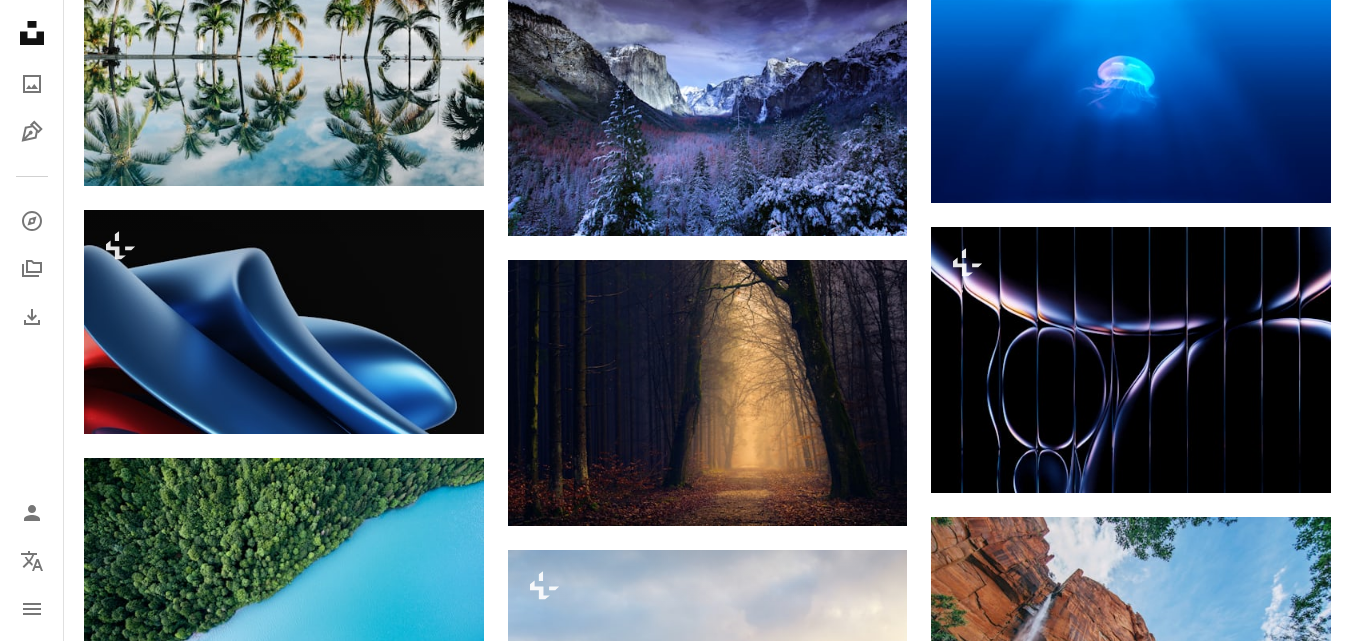 scroll, scrollTop: 1500, scrollLeft: 0, axis: vertical 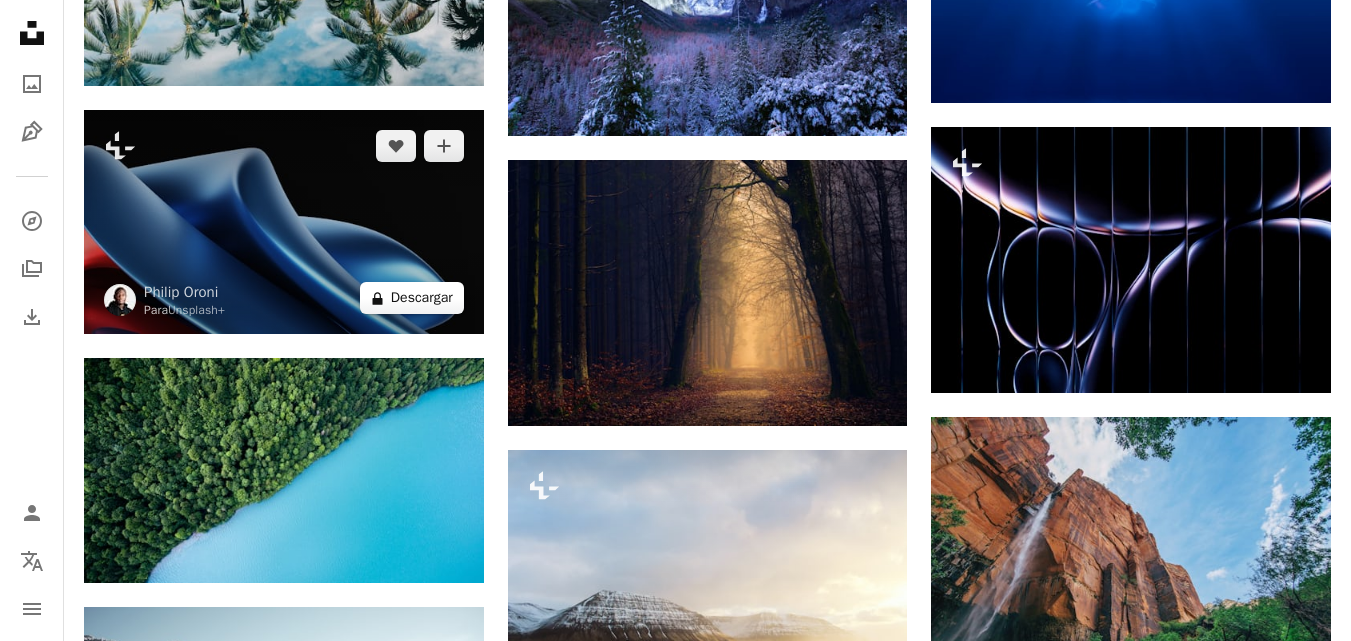 click on "A lock Descargar" at bounding box center (412, 298) 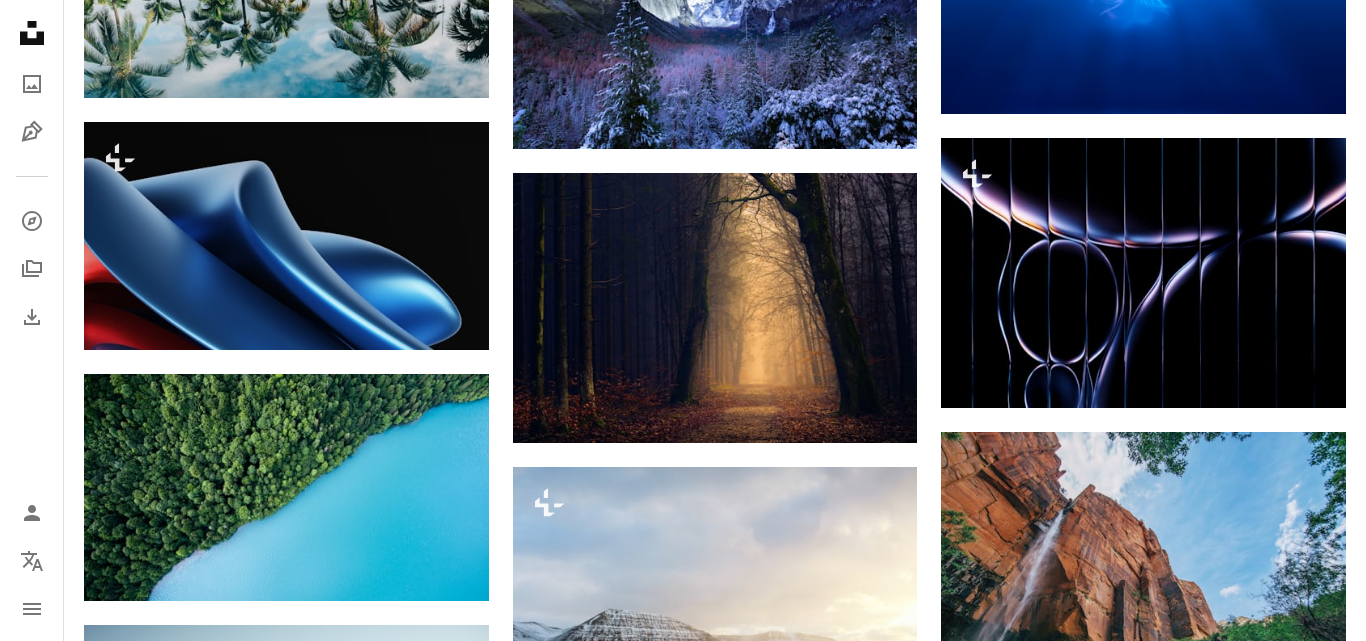 click on "An X shape Imágenes premium, listas para usar. Obtén acceso ilimitado. A plus sign Contenido solo para miembros añadido mensualmente A plus sign Descargas ilimitadas libres de derechos A plus sign Ilustraciones  Nuevo A plus sign Protecciones legales mejoradas anualmente 66 %  de descuento mensualmente 12 $   4 $ USD al mes * Obtener  Unsplash+ *Cuando se paga anualmente, se factura por adelantado  48 $ Más los impuestos aplicables. Se renueva automáticamente. Cancela cuando quieras." at bounding box center [683, 2540] 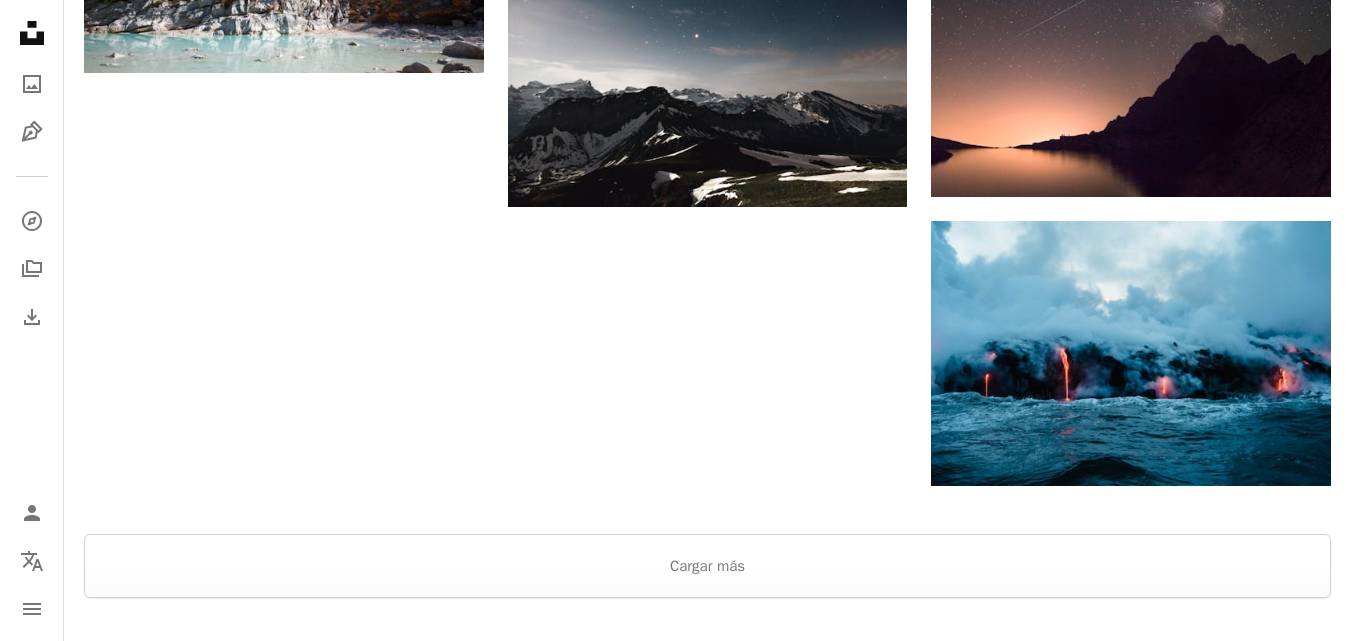 scroll, scrollTop: 2500, scrollLeft: 0, axis: vertical 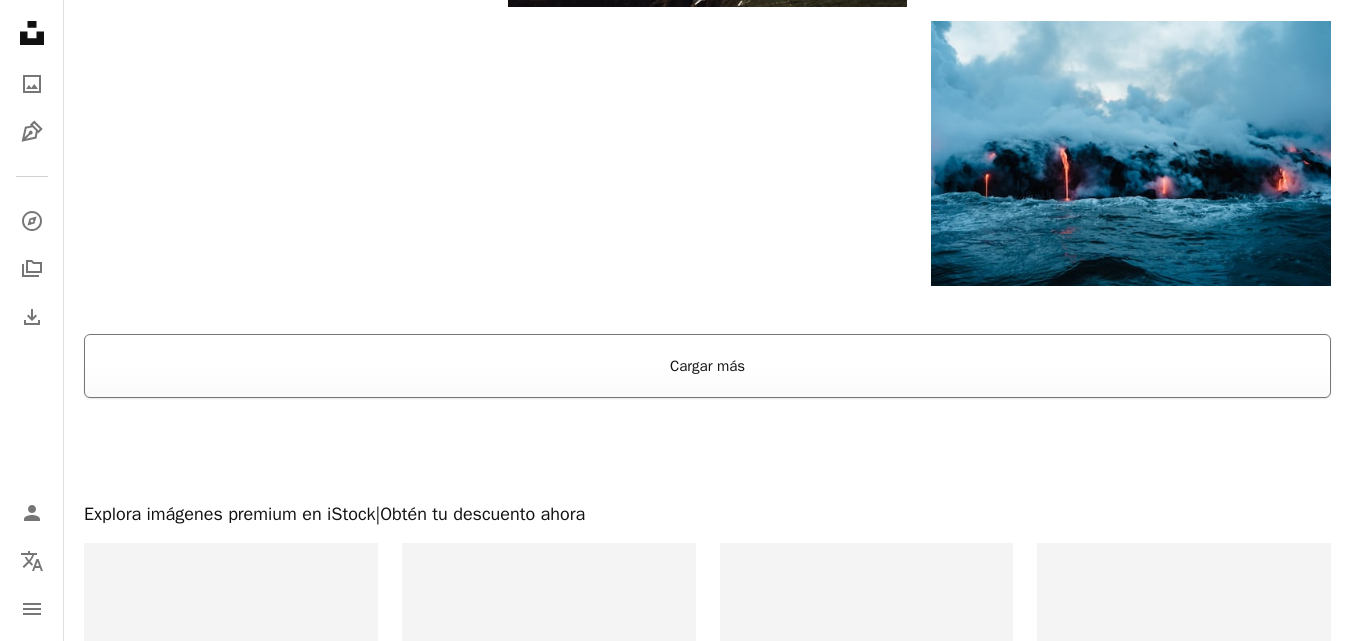 click on "Cargar más" at bounding box center (707, 366) 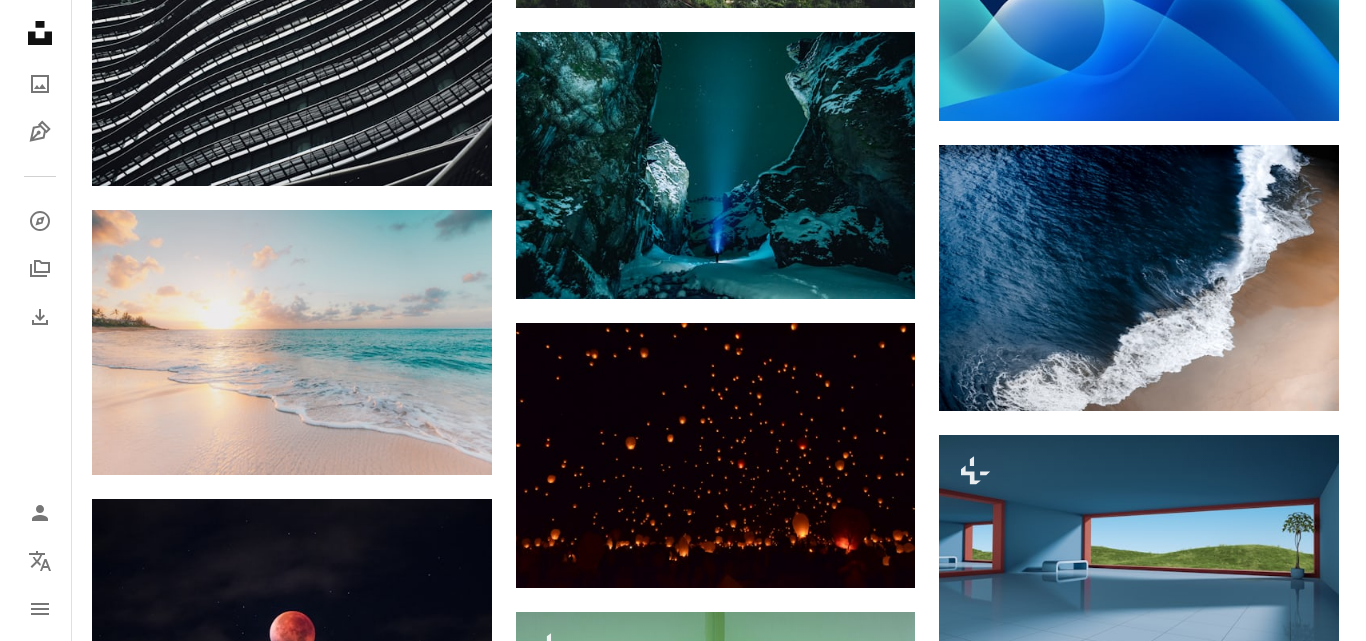 scroll, scrollTop: 4800, scrollLeft: 0, axis: vertical 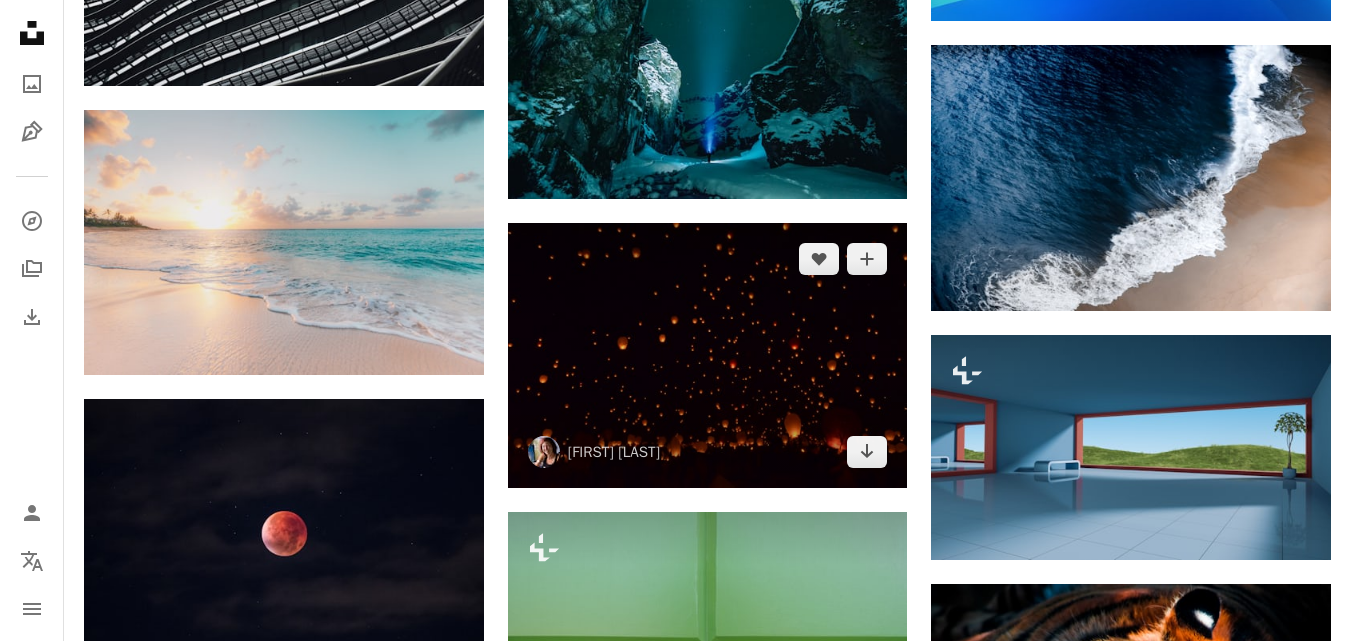 click at bounding box center (708, 355) 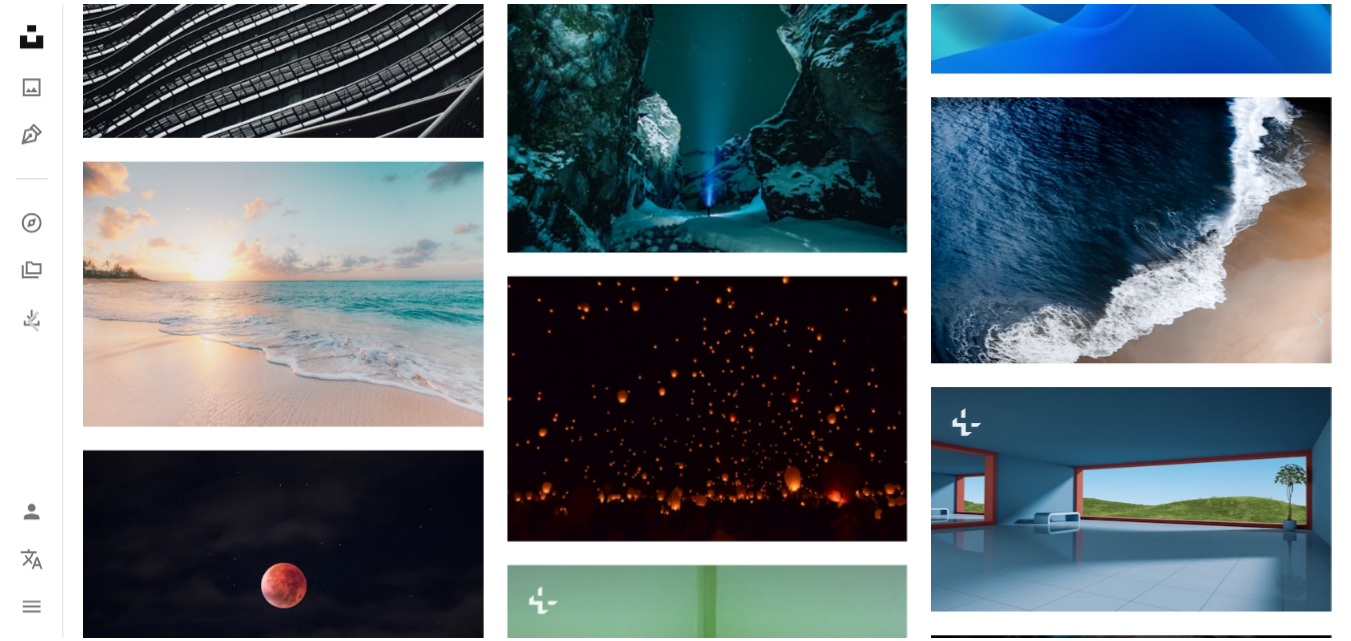 scroll, scrollTop: 300, scrollLeft: 0, axis: vertical 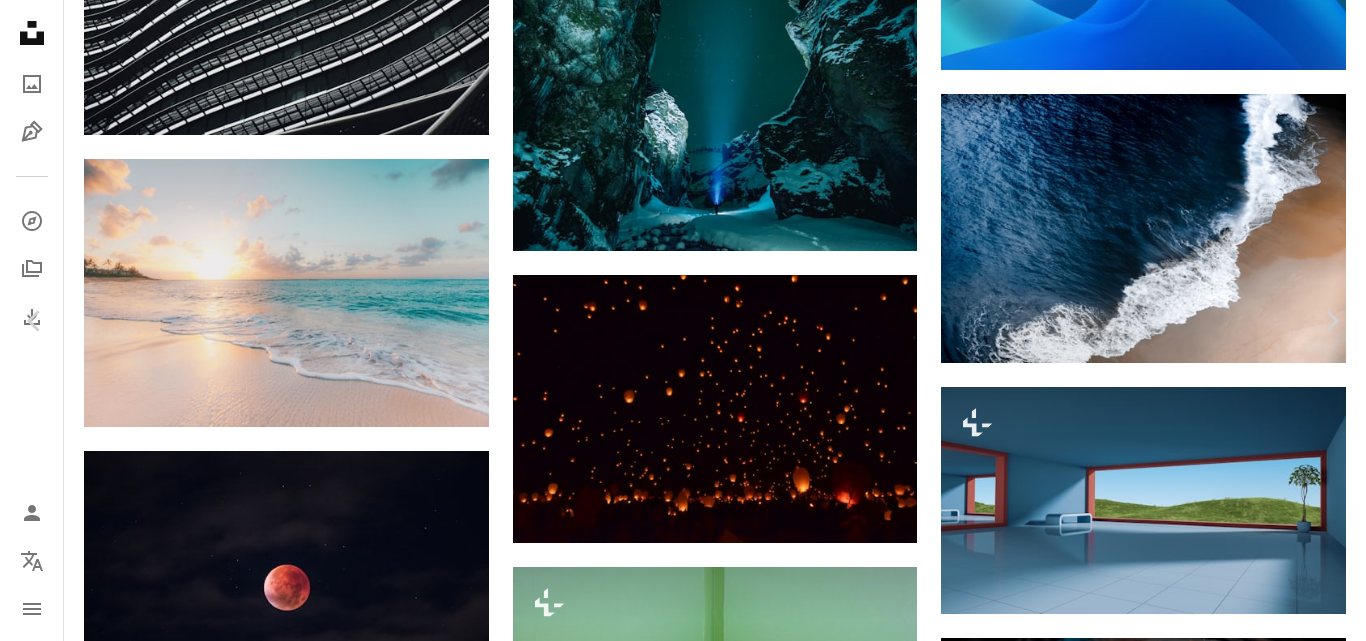 click on "An X shape Chevron left Chevron right [FIRST] [LAST] m2creates A heart A plus sign Descargar gratis Chevron down Zoom in Visualizaciones 27.201.106 Descargas 443.254 Presentado en Fotos ,  Wallpapers A forward-right arrow Compartir Info icon Información More Actions A map marker [STREET], [CITY], [STATE] Calendar outlined Publicado el  22 de julio de 2017 Camera NIKON CORPORATION, NIKON D5100 Safety Uso gratuito bajo la  Licencia Unsplash papel tapiz Imágenes 4K fondo de pantalla de computadora portátil fondo de pantalla macbook Fondo de pantalla 1920x1080 fondo de pantalla mac Fondo de pantalla de 8k Noche Fondo de pantalla de Windows 10 Fuego naranja Papel pintado estético vela muchedumbre Fondo de pantalla de 1080p fondo de pantalla genial fondo fresco Fondo de pantalla en vivo 2560x1440 fondo de pantalla 1366x768 fondo de pantalla Imágenes gratuitas Explora imágenes premium relacionadas en iStock  |  Ahorra un 20 % con el código UNSPLASH20 Ver más en iStock  ↗ A heart Para" at bounding box center (683, 4925) 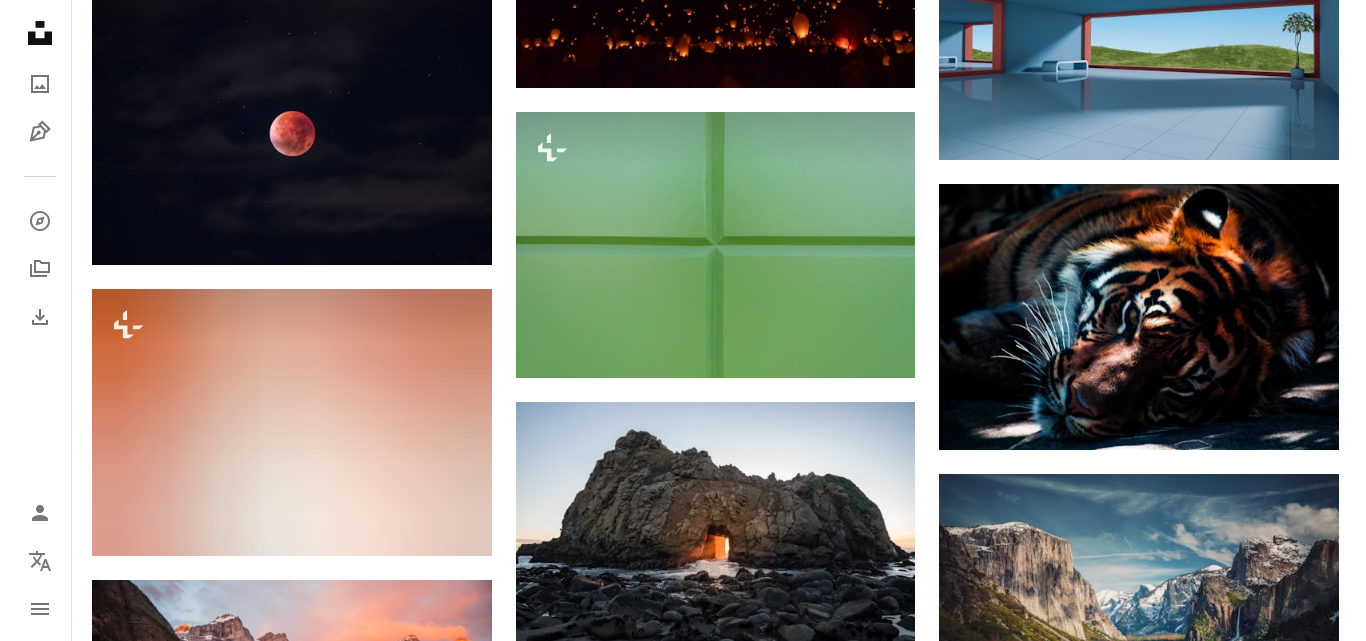 scroll, scrollTop: 4800, scrollLeft: 0, axis: vertical 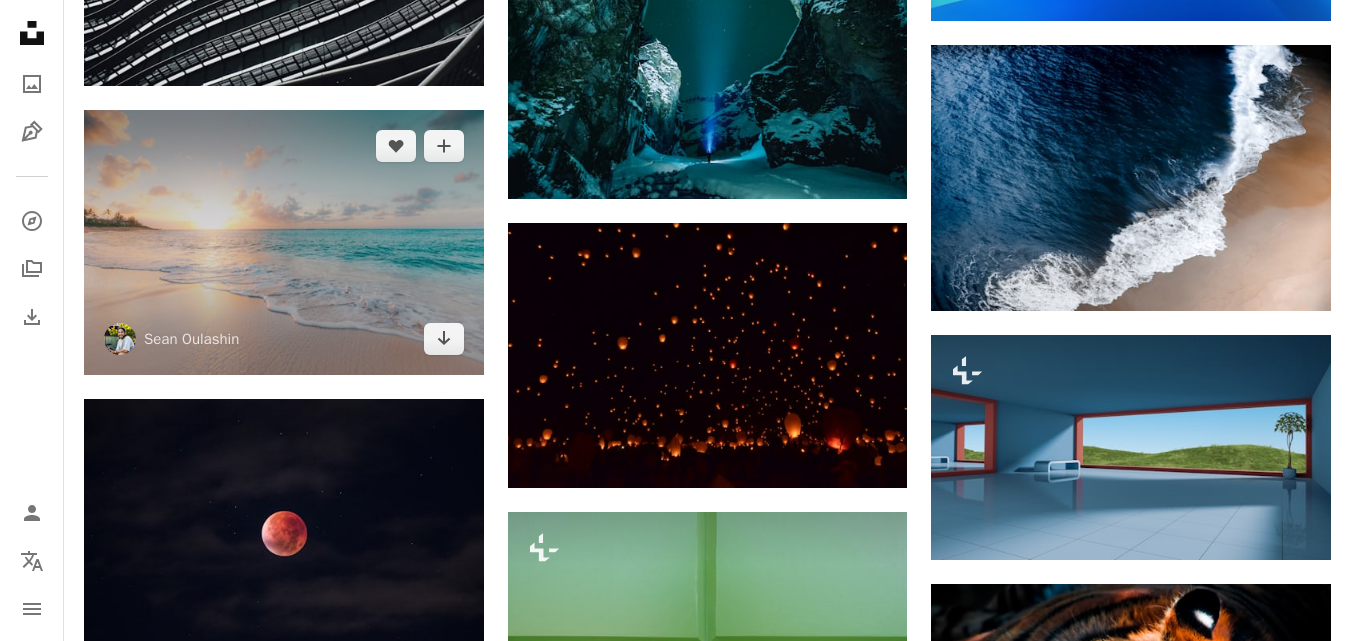 click at bounding box center [284, 242] 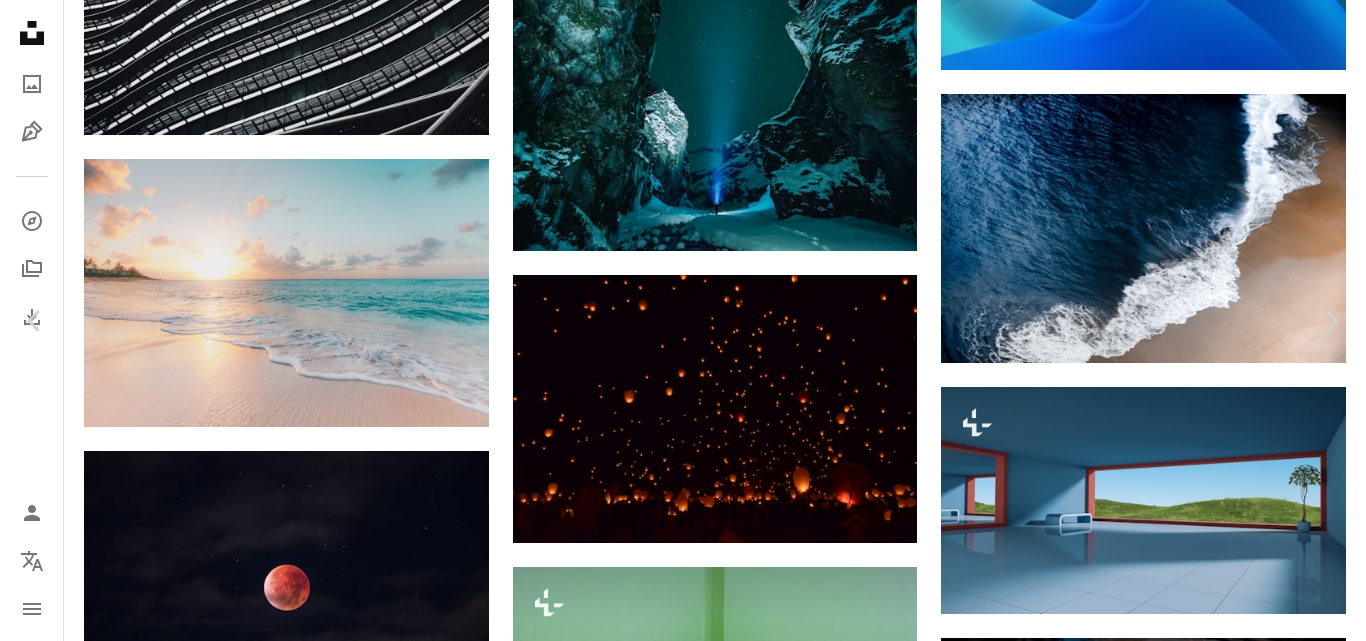 scroll, scrollTop: 1000, scrollLeft: 0, axis: vertical 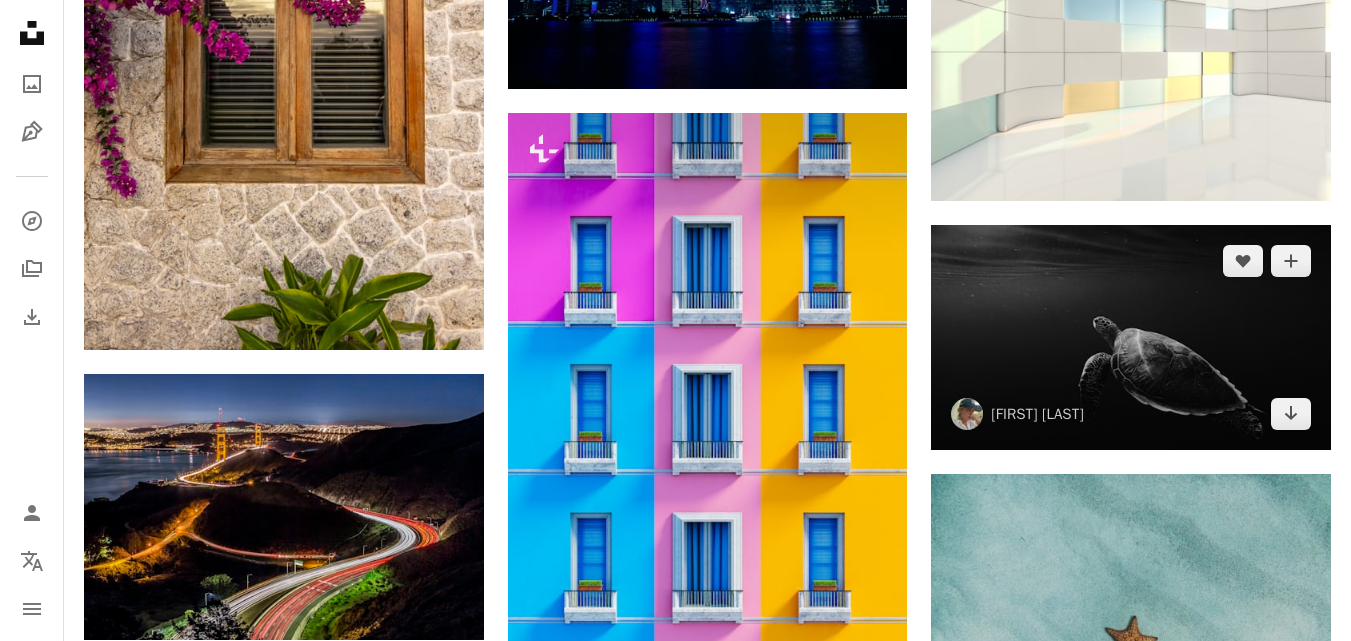 click at bounding box center [1131, 337] 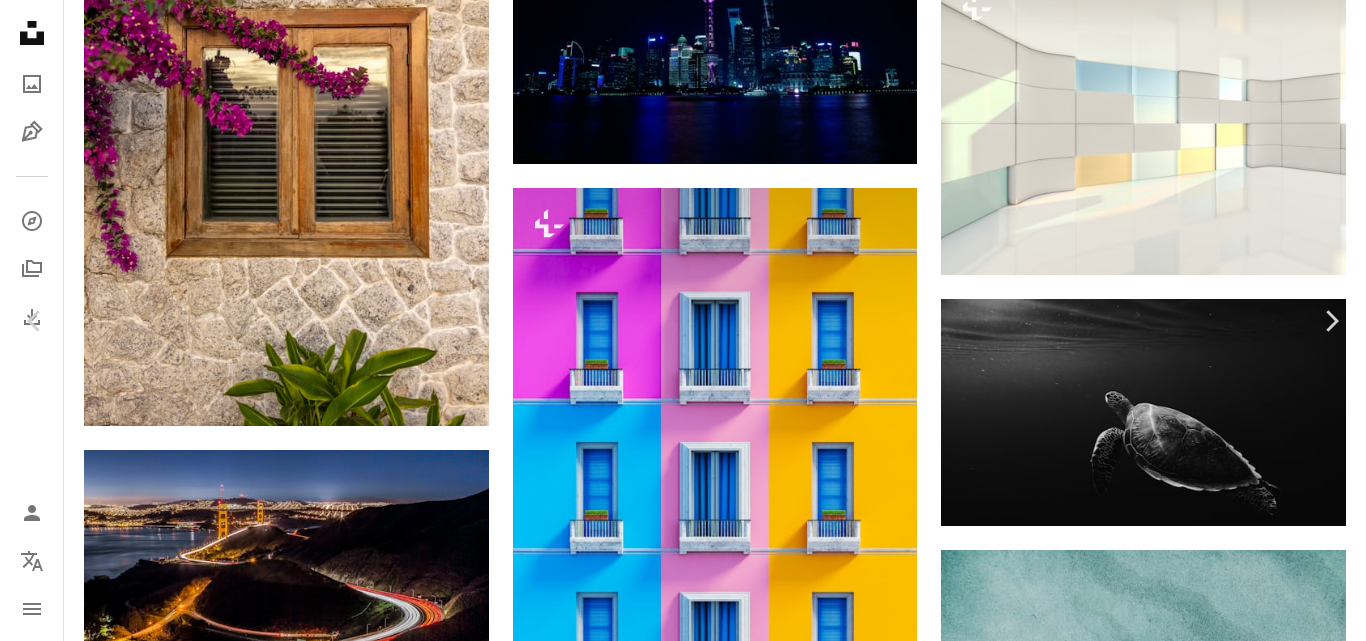 scroll, scrollTop: 1100, scrollLeft: 0, axis: vertical 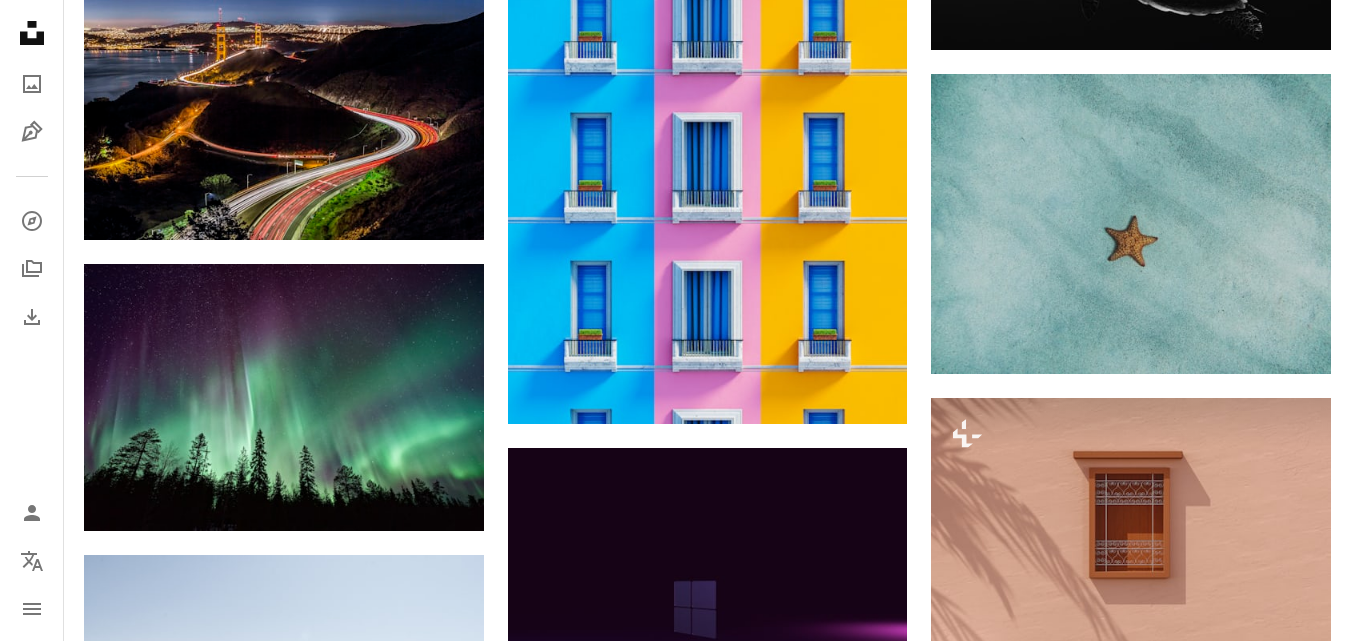 click on "Plus sign for Unsplash+ A heart A plus sign [FIRST] [LAST] Para  Unsplash+ A lock Descargar A heart A plus sign [FIRST] [LAST] Arrow pointing down A heart A plus sign [FIRST] [LAST] Disponible para contratación A checkmark inside of a circle Arrow pointing down A heart A plus sign [FIRST] [LAST] Arrow pointing down Plus sign for Unsplash+ A heart A plus sign [FIRST] [LAST] Para  Unsplash+ A lock Descargar A heart A plus sign [FIRST] [LAST] Disponible para contratación A checkmark inside of a circle Arrow pointing down A heart A plus sign [FIRST] [LAST] Arrow pointing down A heart A plus sign NASA Arrow pointing down Plus sign for Unsplash+ A heart A plus sign [FIRST] [LAST] Para  Unsplash+ A lock Descargar A heart A plus sign [FIRST] [LAST] Arrow pointing down –– ––– –––  –– ––– –  ––– –––  ––––  –   – –– –––  – – ––– –– –– –––– –– On-brand and on budget images for your next campaign Learn More A heart A plus sign A heart [FIRST]" at bounding box center (707, -1342) 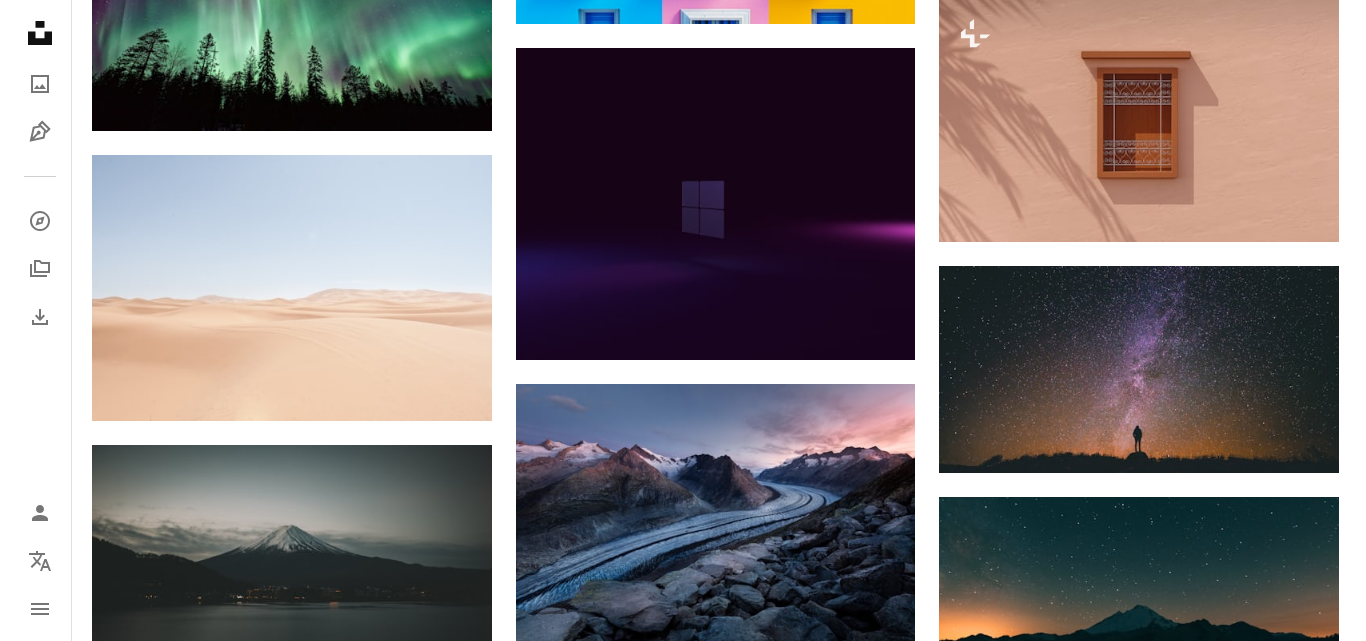 scroll, scrollTop: 7800, scrollLeft: 0, axis: vertical 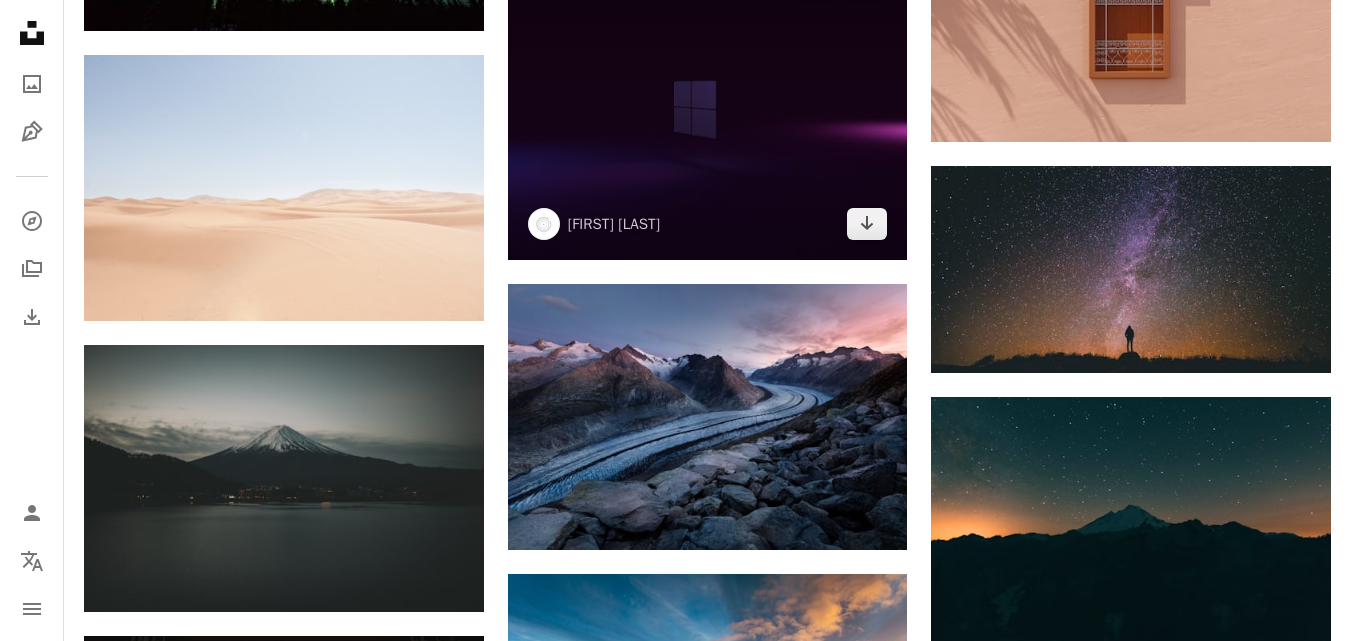 click at bounding box center (708, 104) 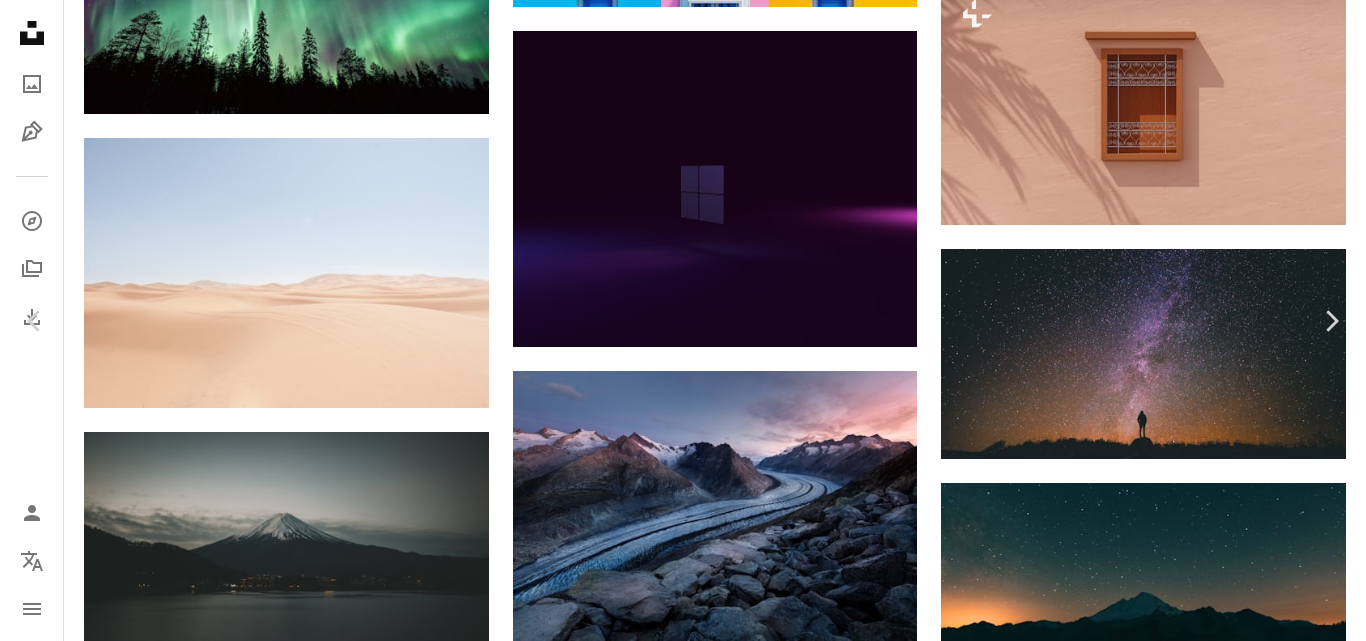 scroll, scrollTop: 0, scrollLeft: 0, axis: both 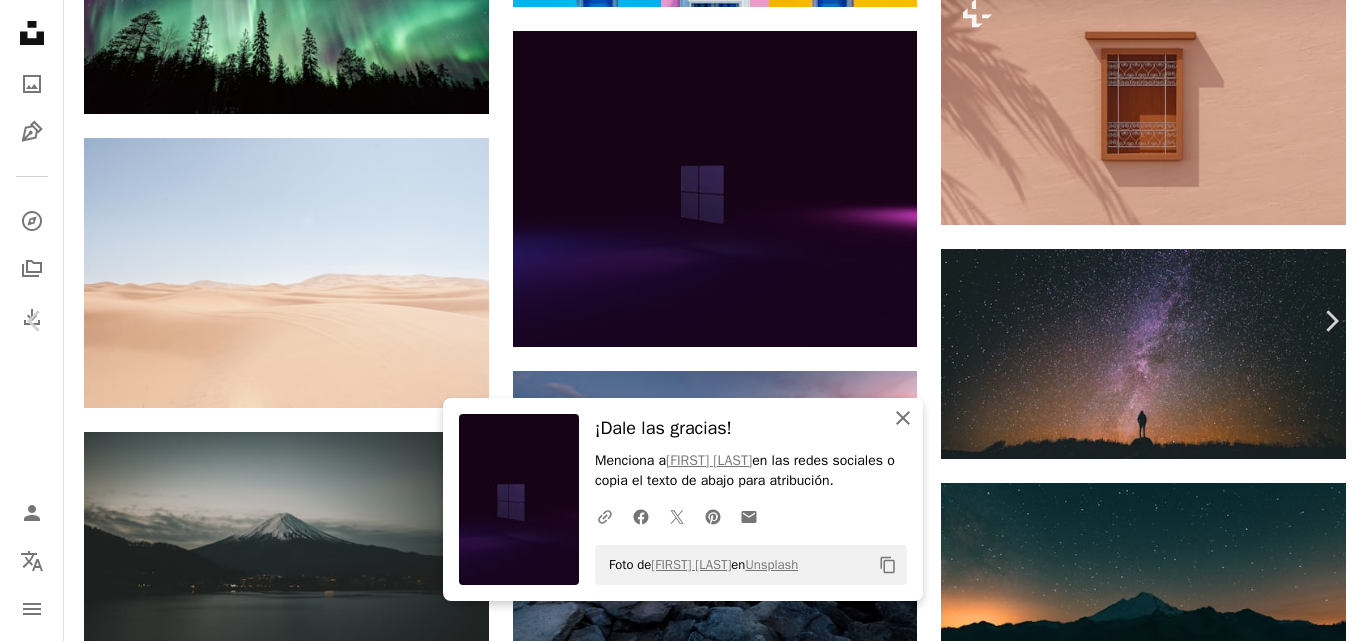 click on "An X shape" 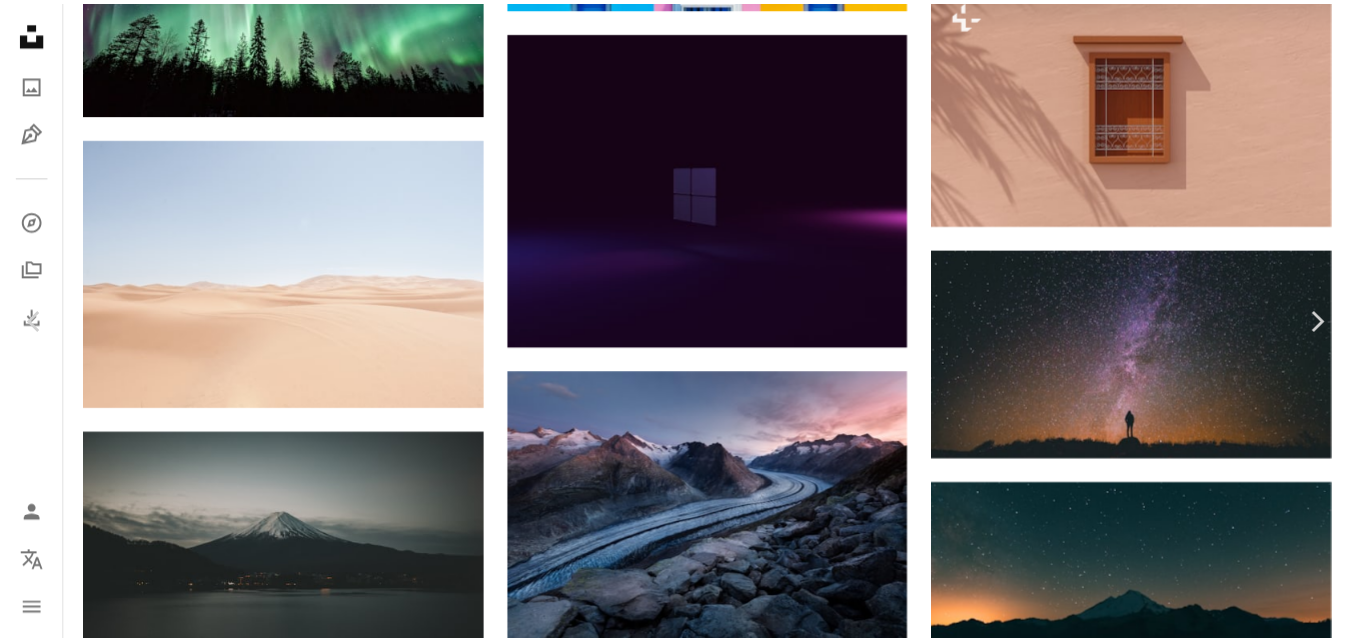 scroll, scrollTop: 2700, scrollLeft: 0, axis: vertical 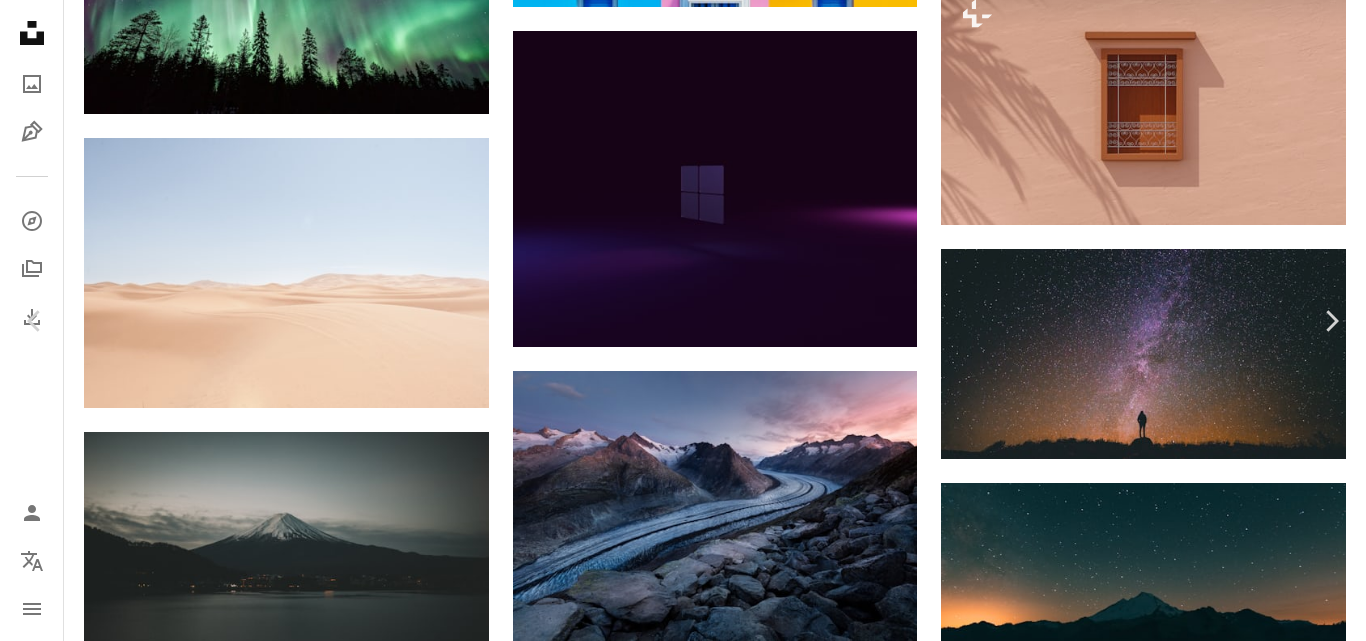 click on "An X shape Chevron left Chevron right [FIRST] [LAST] lxrcbsv A heart A plus sign Descargar gratis Chevron down Zoom in Visualizaciones 460.692 Descargas 8535 A forward-right arrow Compartir Info icon Información More Actions Calendar outlined Publicado el  21 de diciembre de 2021 Safety Uso gratuito bajo la  Licencia Unsplash papel tapiz oscuro logotipo vidrio fondo de pantalla de escritorio hacer Windows Windows 11 ventanas 10 representación 3 d azul planta luz gris iluminación etapa Minecraft Fotos de stock gratuitas Explora imágenes premium relacionadas en iStock  |  Ahorra un 20 % con el código UNSPLASH20 Ver más en iStock  ↗ Imágenes relacionadas A heart A plus sign [FIRST] [LAST] Disponible para contratación A checkmark inside of a circle Arrow pointing down A heart A plus sign [FIRST] [LAST] Disponible para contratación A checkmark inside of a circle Arrow pointing down A heart A plus sign [FIRST] [LAST] Disponible para contratación A checkmark inside of a circle A heart Para" at bounding box center (683, 4061) 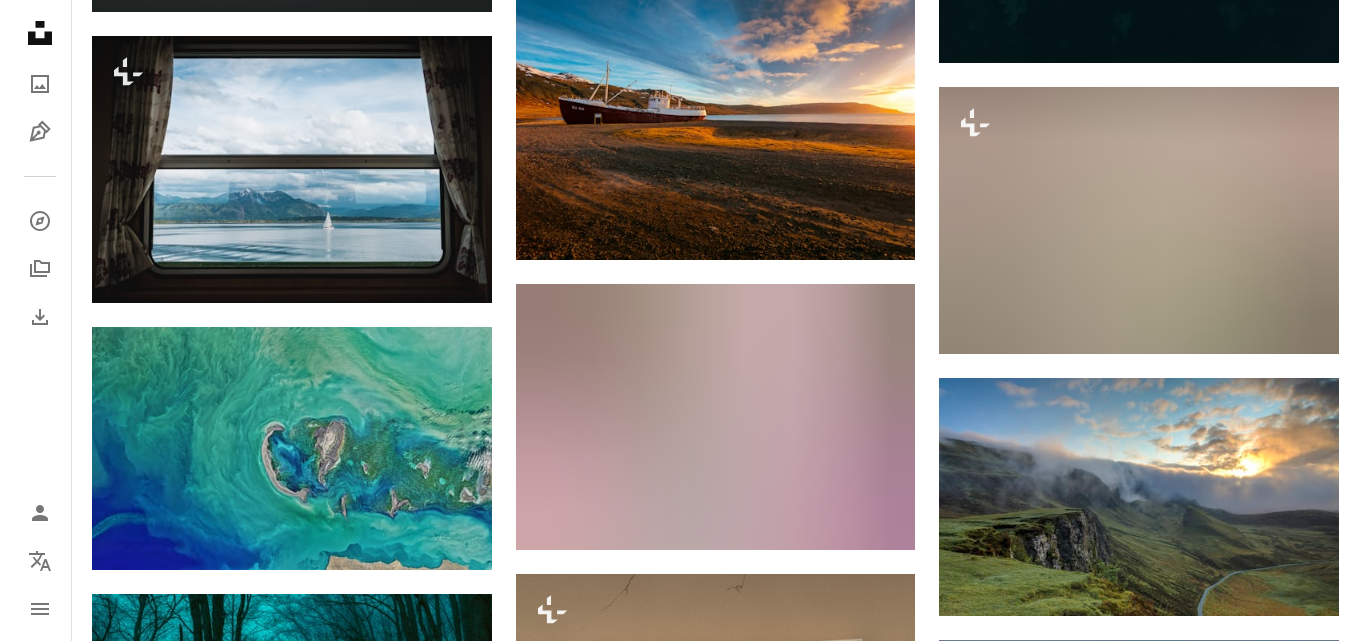 scroll, scrollTop: 8500, scrollLeft: 0, axis: vertical 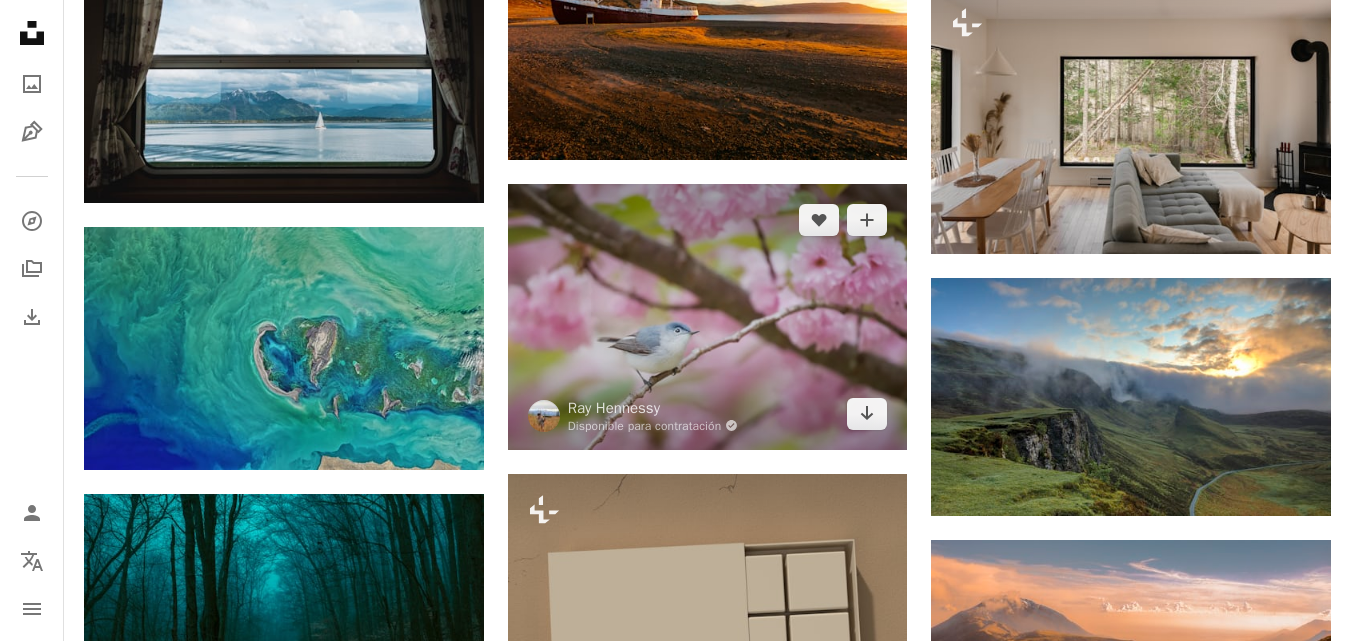 click at bounding box center (708, 317) 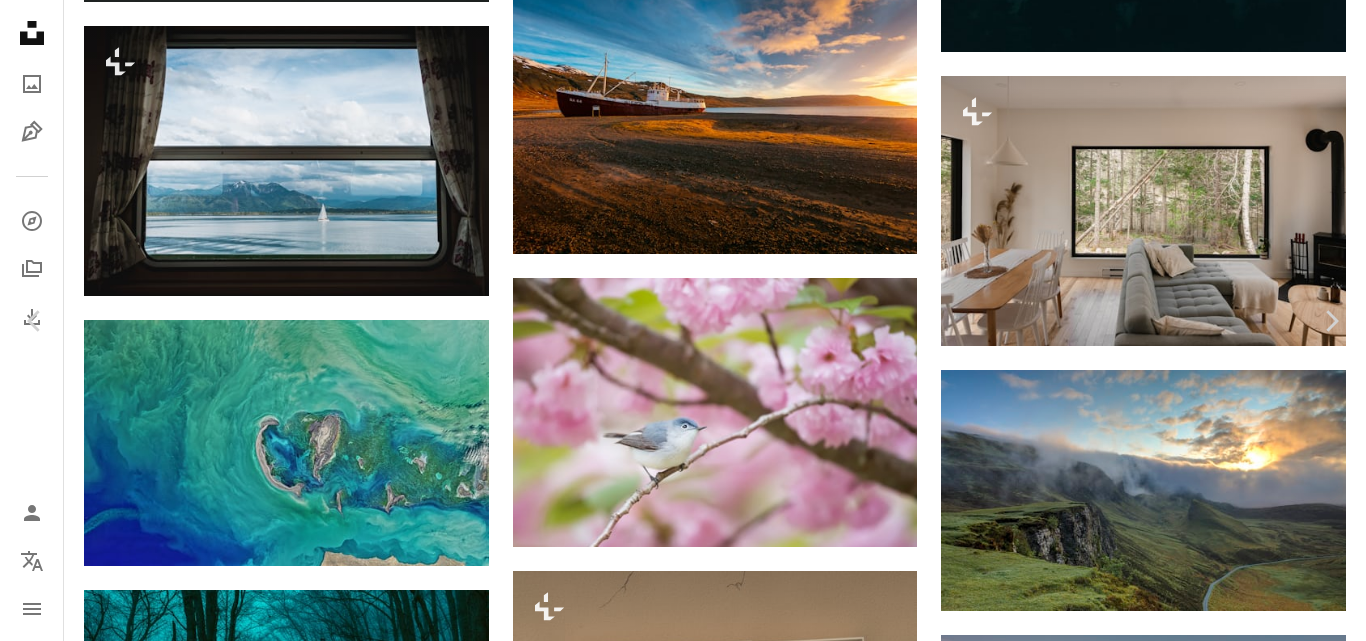 click on "Descargar gratis" at bounding box center (1164, 3088) 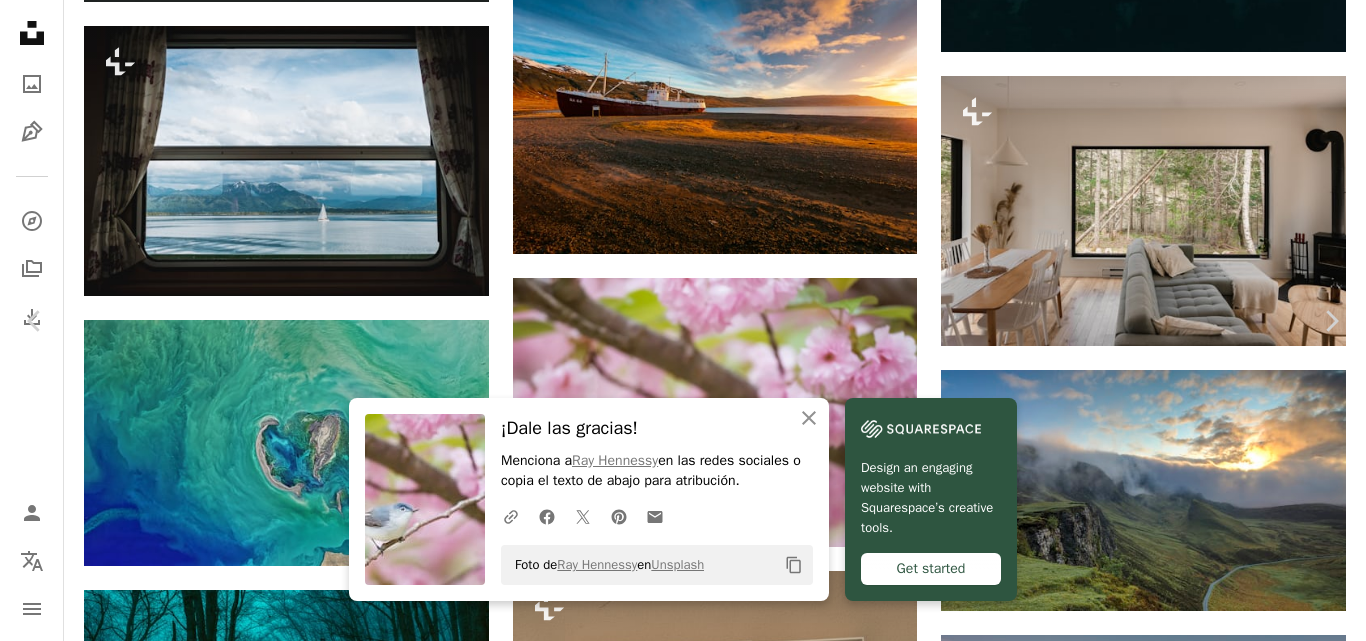 scroll, scrollTop: 500, scrollLeft: 0, axis: vertical 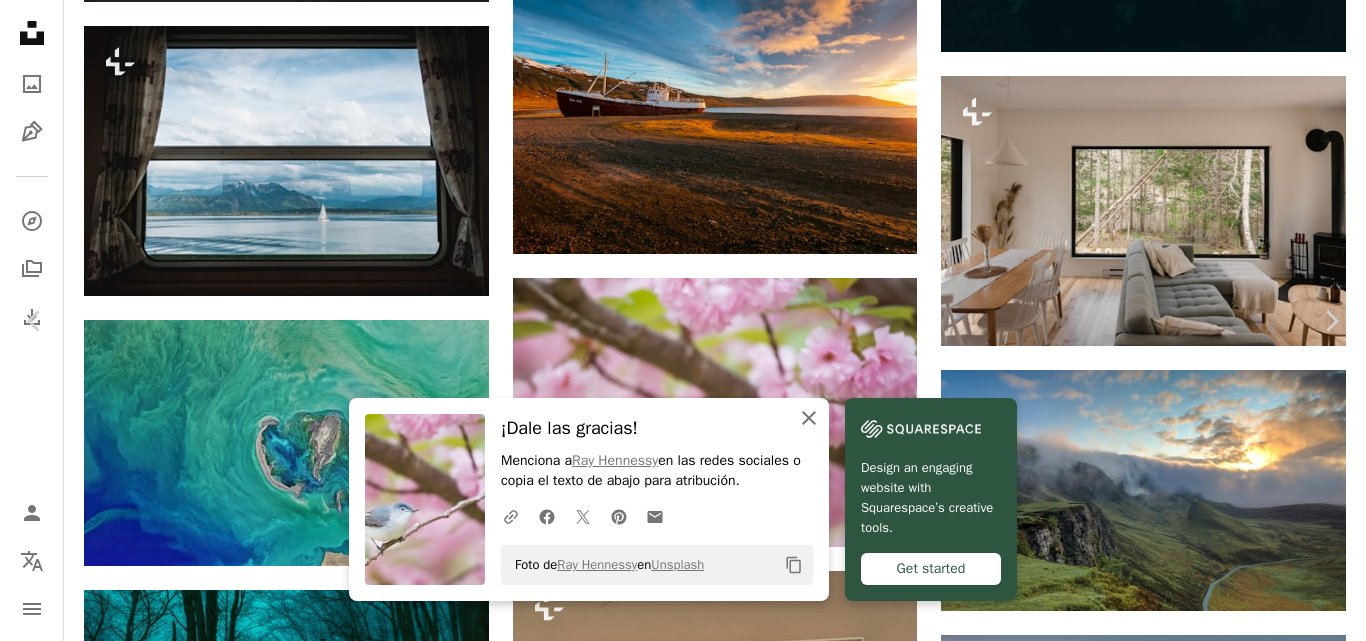 click on "An X shape" 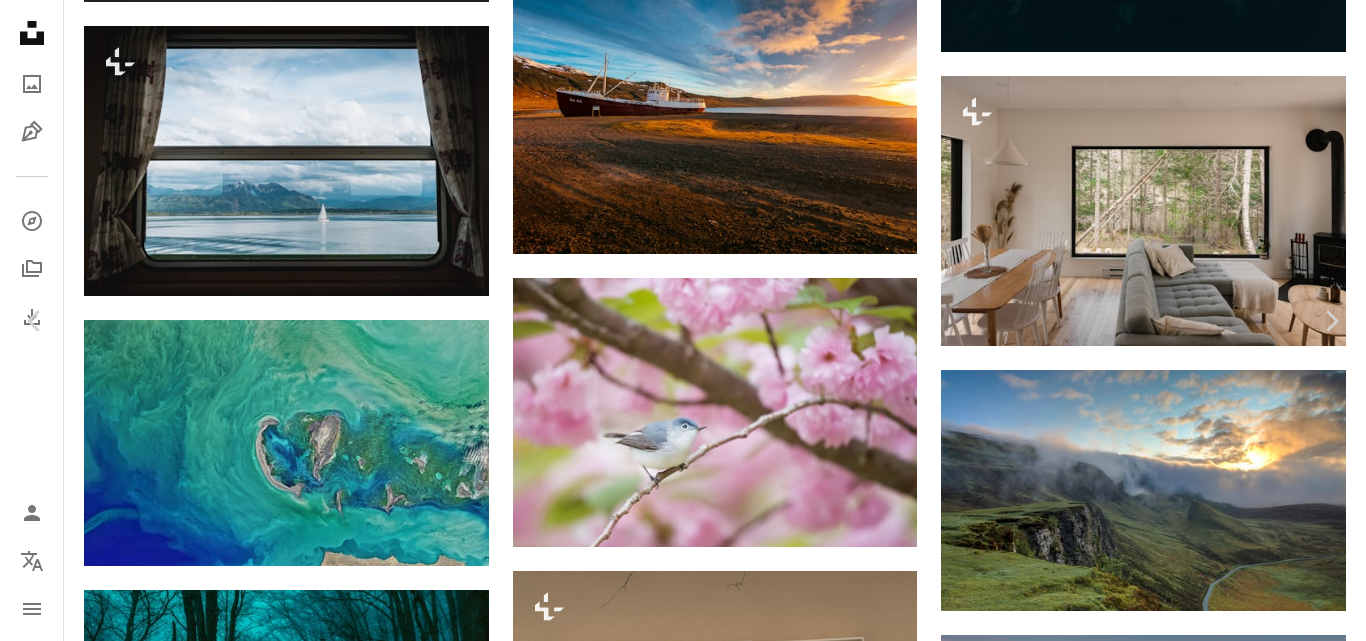scroll, scrollTop: 1600, scrollLeft: 0, axis: vertical 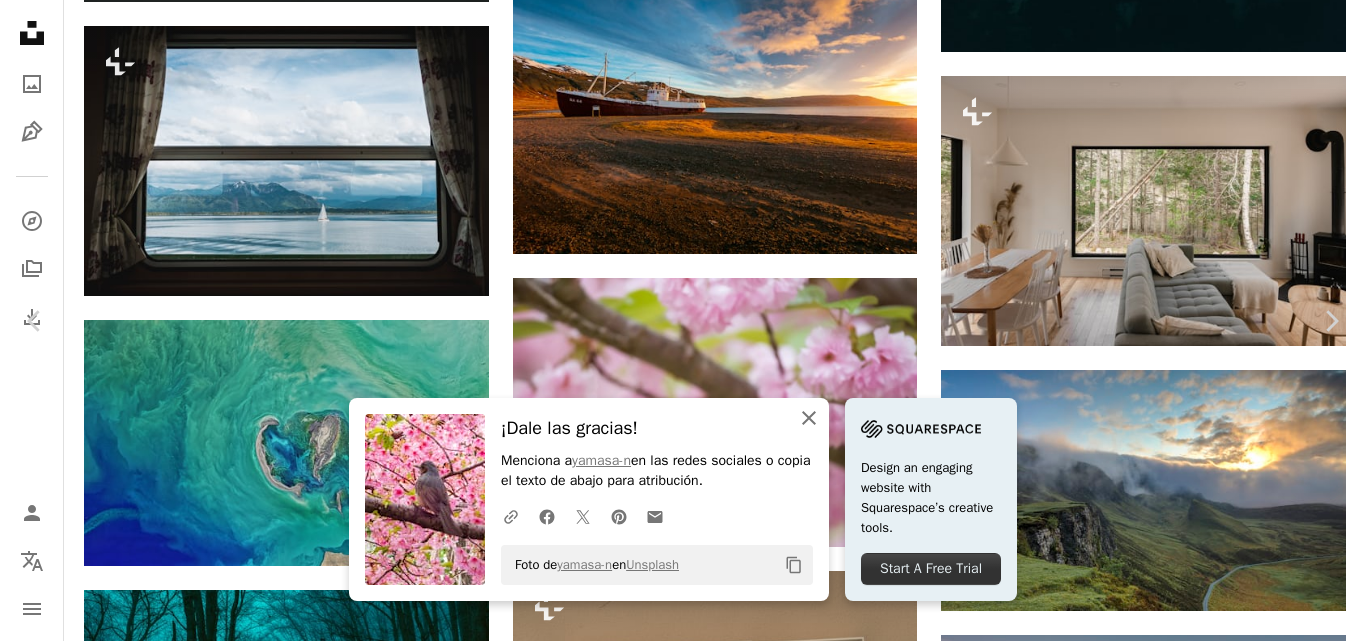 click on "An X shape" 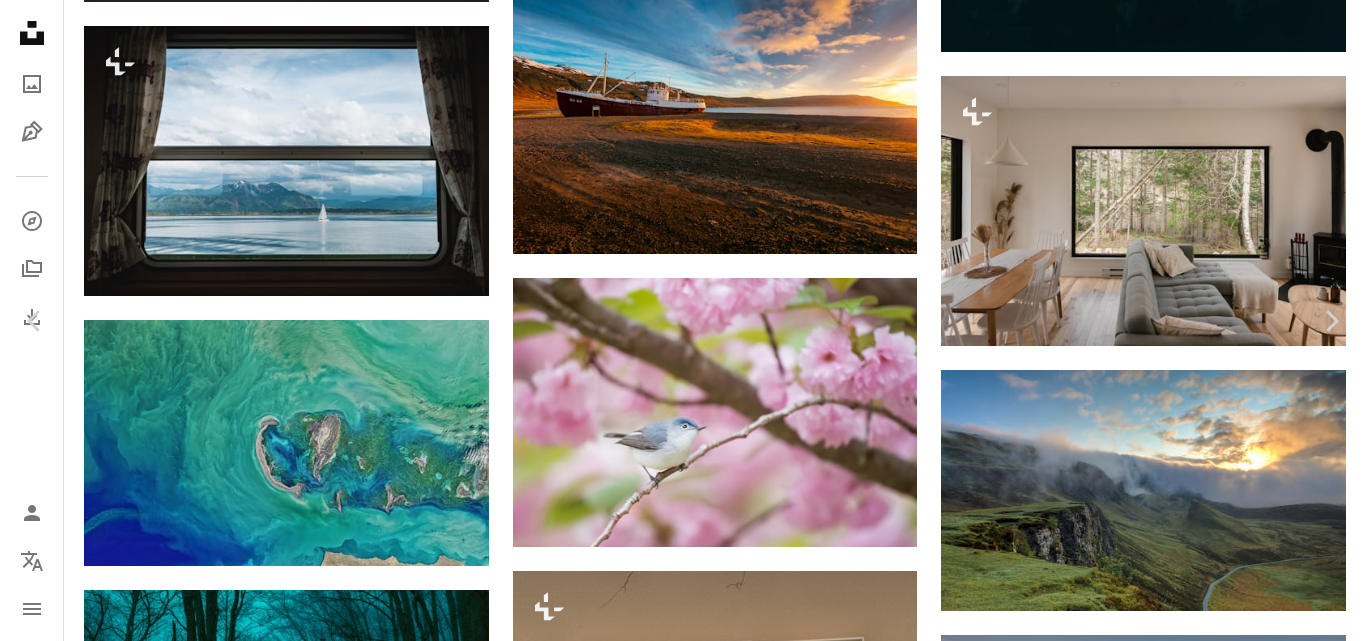 drag, startPoint x: 787, startPoint y: 593, endPoint x: 856, endPoint y: 393, distance: 211.56796 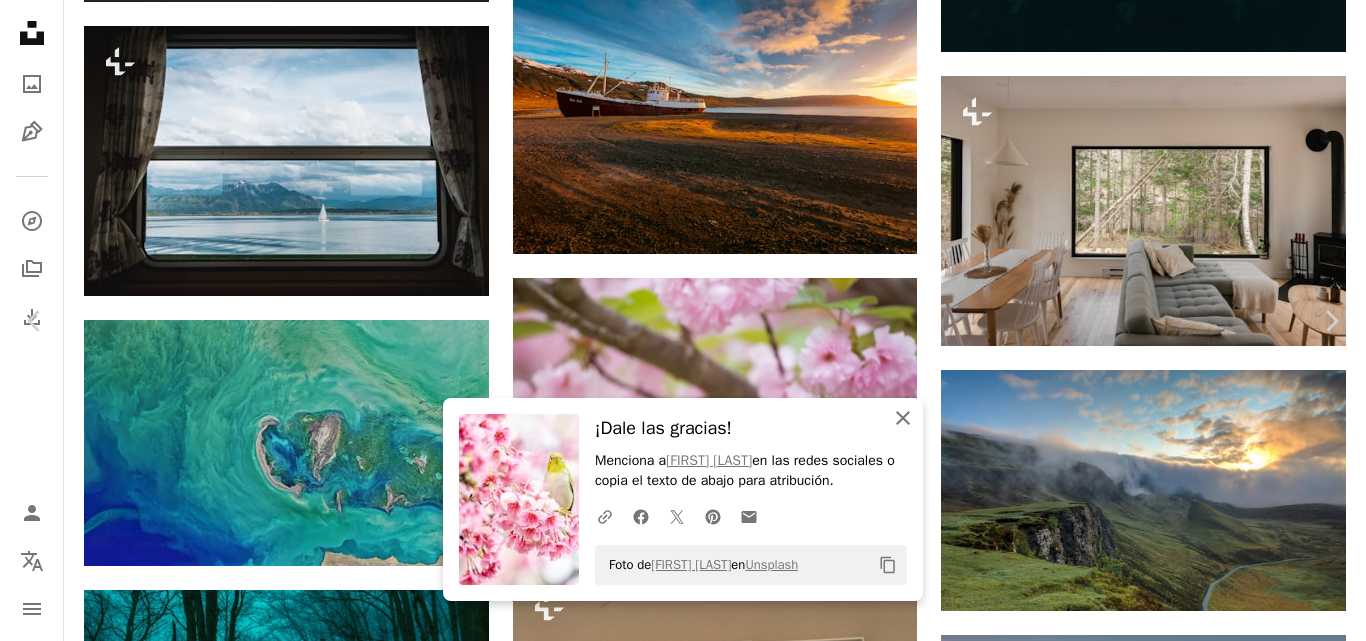 click on "An X shape" 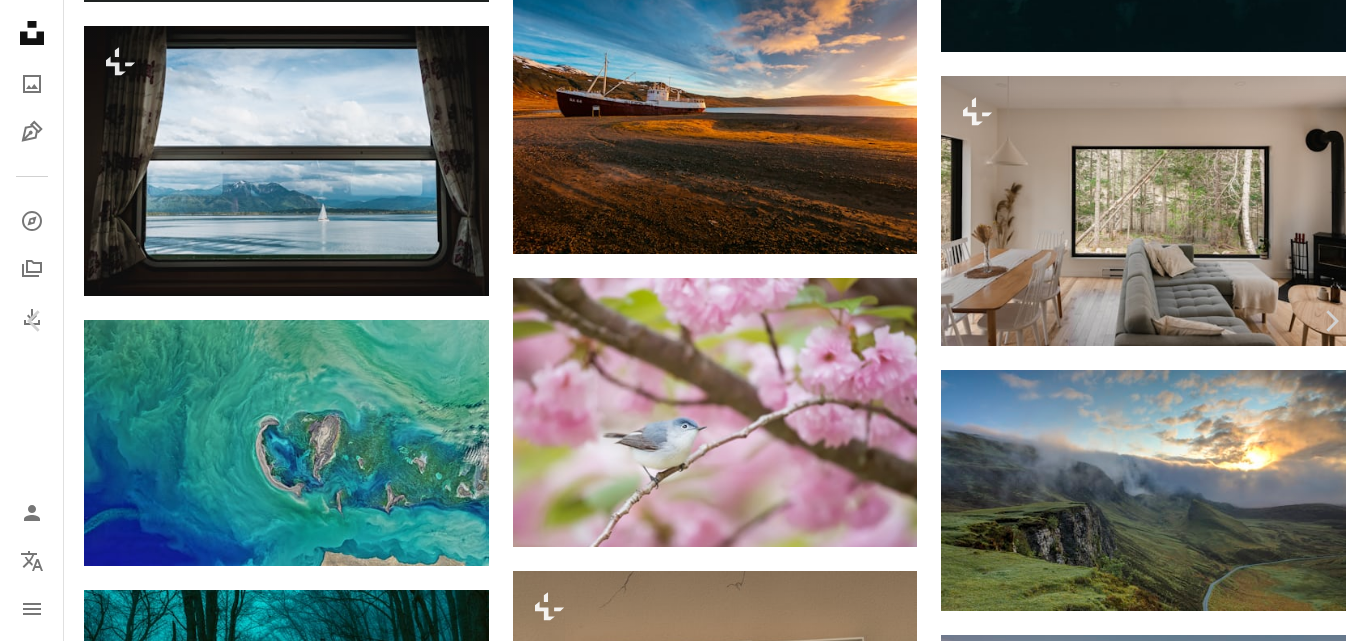 click on "A heart A plus sign [FIRST] [LAST] Disponible para contratación A checkmark inside of a circle Arrow pointing down A heart A plus sign [FIRST] [LAST] Disponible para contratación A checkmark inside of a circle Arrow pointing down A heart A plus sign [FIRST] [LAST] Arrow pointing down A heart A plus sign [FIRST] [LAST] Arrow pointing down A heart A plus sign [FIRST] [LAST] Disponible para contratación A checkmark inside of a circle Arrow pointing down A heart A plus sign [FIRST] [LAST] Arrow pointing down A heart A plus sign [FIRST] [LAST] Arrow pointing down Plus sign for Unsplash+ A heart A plus sign [FIRST] [LAST] Para  Unsplash+ A lock Descargar A heart A plus sign [FIRST] [LAST] Arrow pointing down A heart A plus sign [FIRST] [LAST] Disponible para contratación A checkmark inside of a circle Arrow pointing down Plus sign for Unsplash+ A heart A plus sign [FIRST] [LAST] Para  Unsplash+ A lock Descargar Plus sign for Unsplash+ A heart A plus sign [FIRST] [LAST] Para  Unsplash+ A lock Descargar A heart A plus sign Para" at bounding box center (675, 4640) 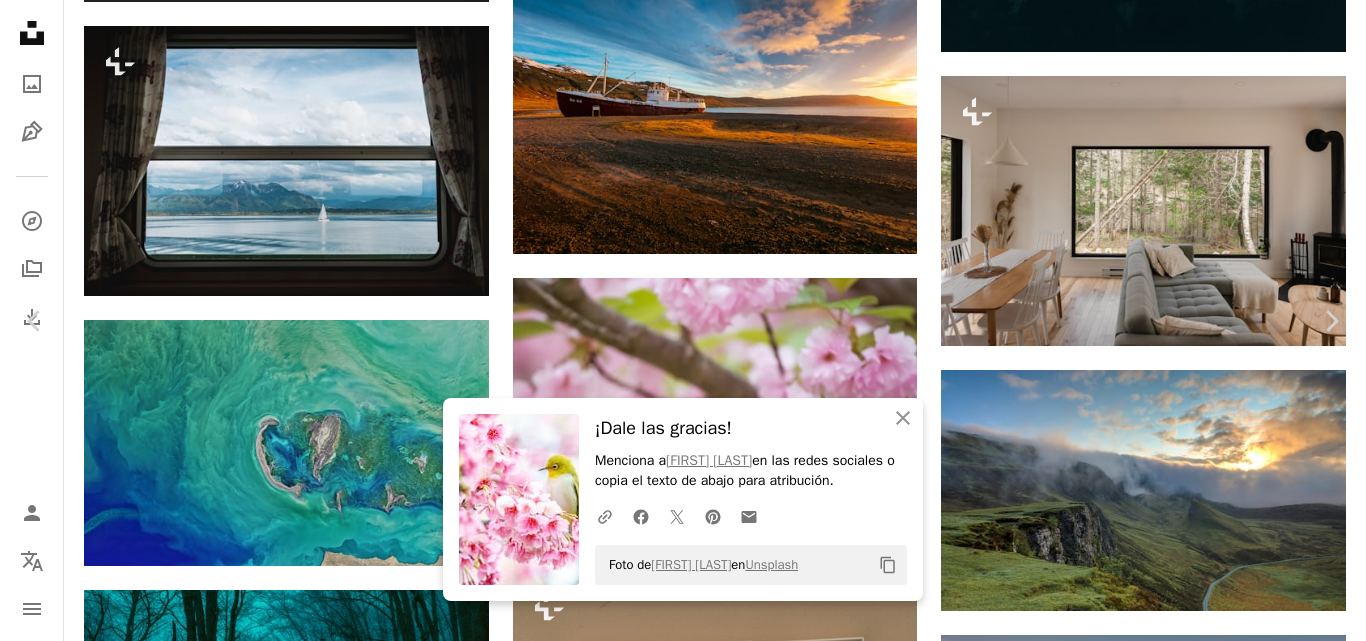 click on "A heart A plus sign [FIRST] [LAST] Disponible para contratación A checkmark inside of a circle Arrow pointing down A heart A plus sign [FIRST] [LAST] Disponible para contratación A checkmark inside of a circle Arrow pointing down A heart A plus sign [FIRST] [LAST] Arrow pointing down A heart A plus sign [FIRST] [LAST] Arrow pointing down A heart A plus sign [FIRST] [LAST] Disponible para contratación A checkmark inside of a circle Arrow pointing down A heart A plus sign [FIRST] [LAST] Arrow pointing down A heart A plus sign [FIRST] [LAST] Arrow pointing down Plus sign for Unsplash+ A heart A plus sign [FIRST] [LAST] Para  Unsplash+ A lock Descargar A heart A plus sign [FIRST] [LAST] Arrow pointing down A heart A plus sign [FIRST] [LAST] Disponible para contratación A checkmark inside of a circle Arrow pointing down Plus sign for Unsplash+ A heart A plus sign [FIRST] [LAST] Para  Unsplash+ A lock Descargar Plus sign for Unsplash+ A heart A plus sign [FIRST] [LAST] Para  Unsplash+ A lock Descargar A heart A plus sign Para" at bounding box center (675, 4240) 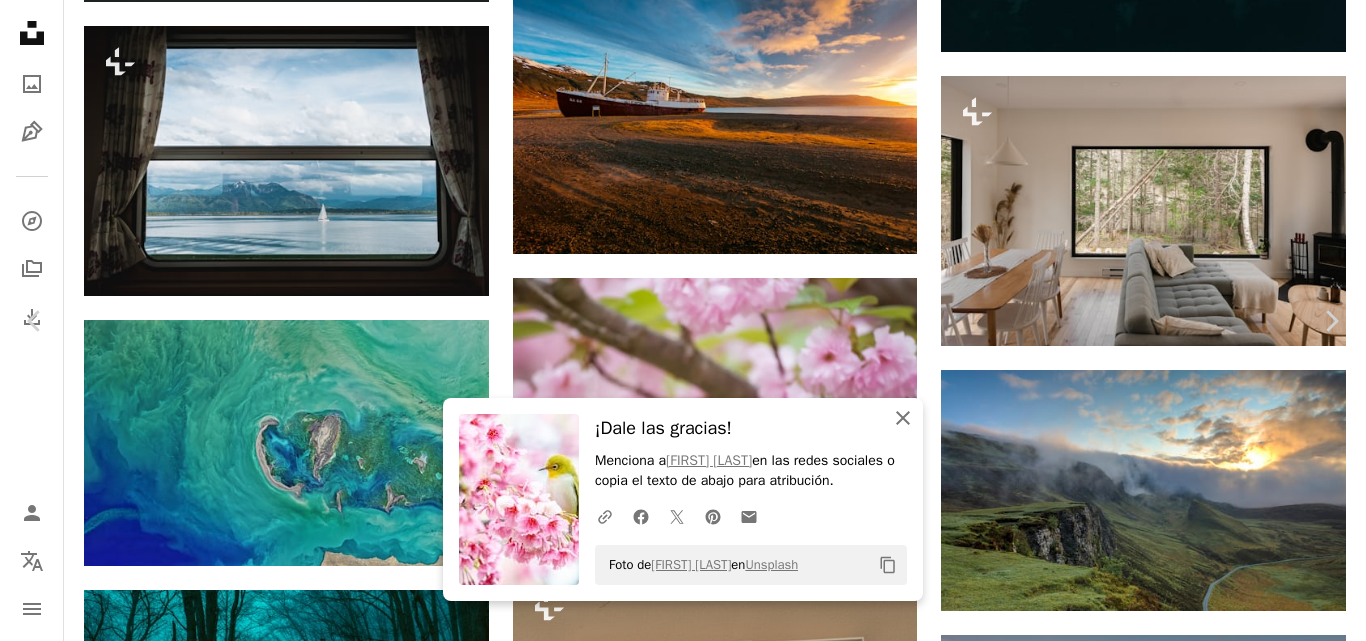 click on "An X shape" 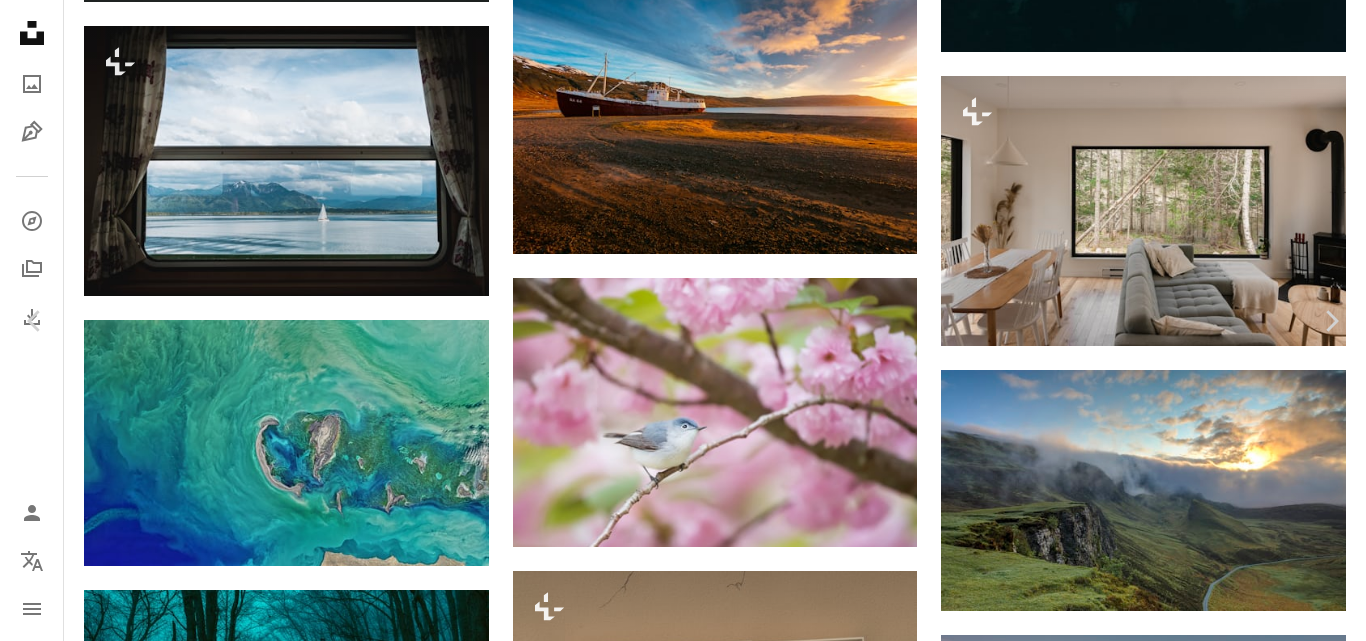 scroll, scrollTop: 2397, scrollLeft: 0, axis: vertical 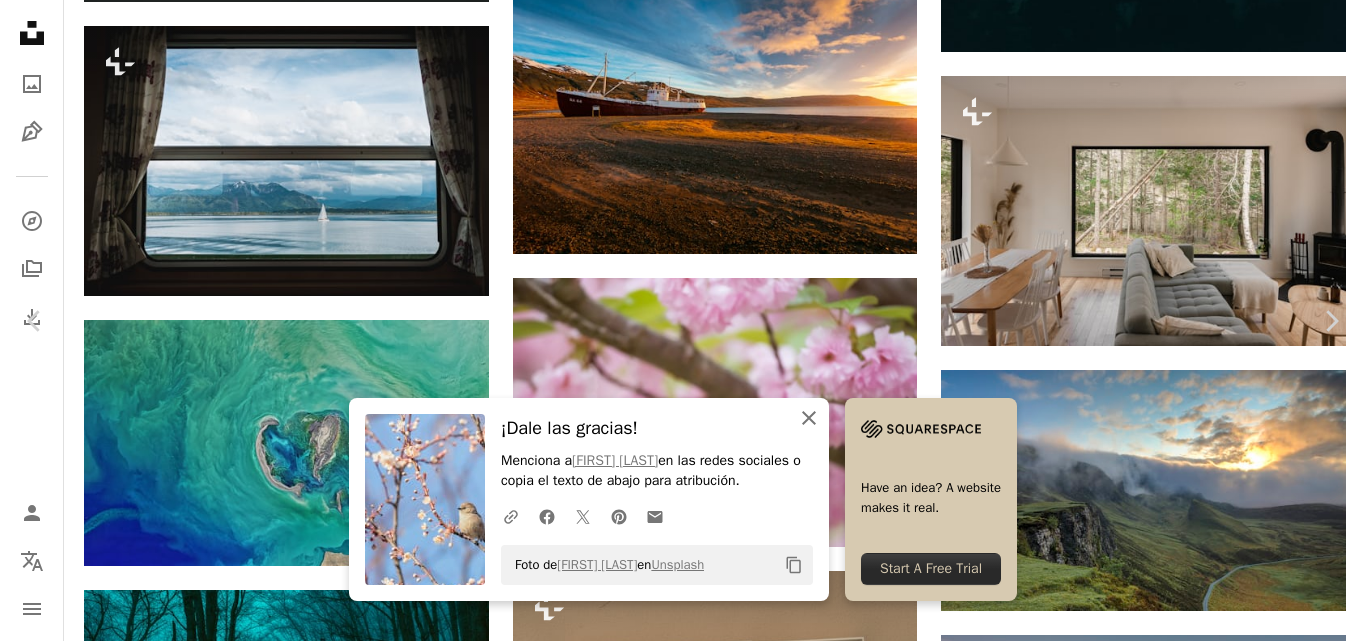 click on "An X shape" 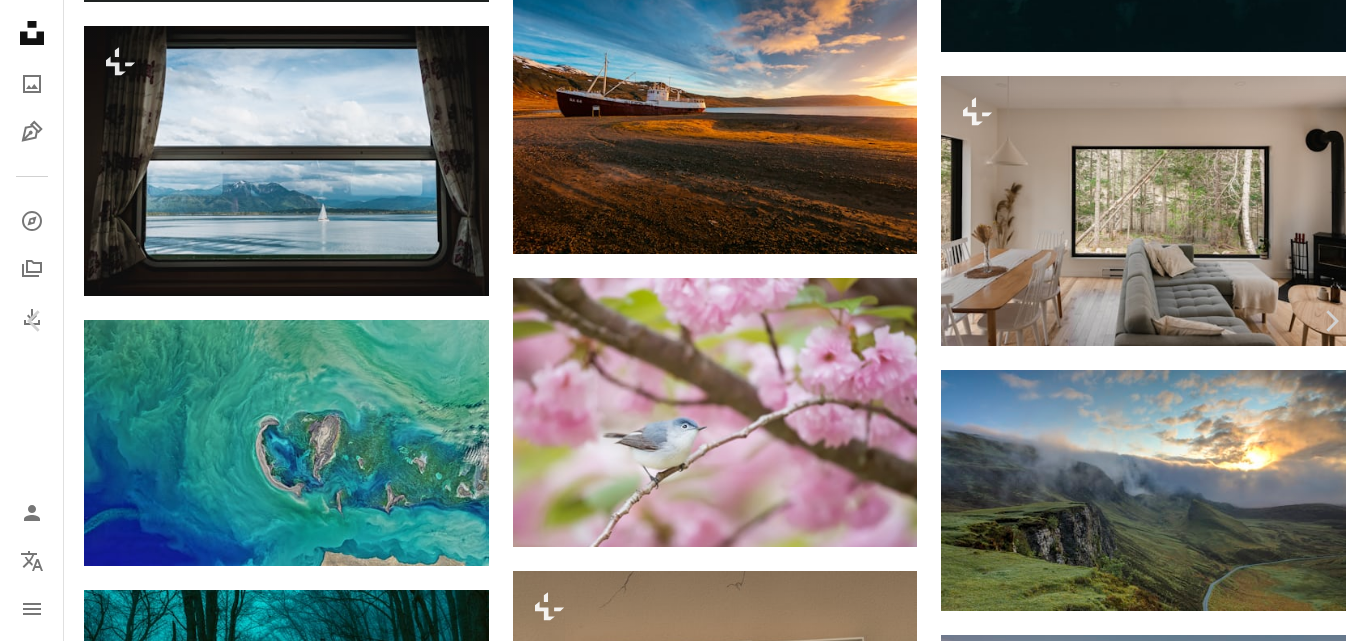 click on "A heart A plus sign [FIRST] [LAST] Disponible para contratación A checkmark inside of a circle Arrow pointing down A heart A plus sign [FIRST] [LAST] Disponible para contratación A checkmark inside of a circle Arrow pointing down A heart A plus sign [FIRST] [LAST] Arrow pointing down A heart A plus sign [FIRST] [LAST] Arrow pointing down A heart A plus sign [FIRST] [LAST] Disponible para contratación A checkmark inside of a circle Arrow pointing down A heart A plus sign [FIRST] [LAST] Arrow pointing down A heart A plus sign [FIRST] [LAST] Arrow pointing down Plus sign for Unsplash+ A heart A plus sign [FIRST] [LAST] Para  Unsplash+ A lock Descargar A heart A plus sign [FIRST] [LAST] Arrow pointing down A heart A plus sign [FIRST] [LAST] Disponible para contratación A checkmark inside of a circle Arrow pointing down Plus sign for Unsplash+ A heart A plus sign [FIRST] [LAST] Para  Unsplash+ A lock Descargar Plus sign for Unsplash+ A heart A plus sign [FIRST] [LAST] Para  Unsplash+ A lock Descargar A heart A plus sign Para" at bounding box center (675, 4243) 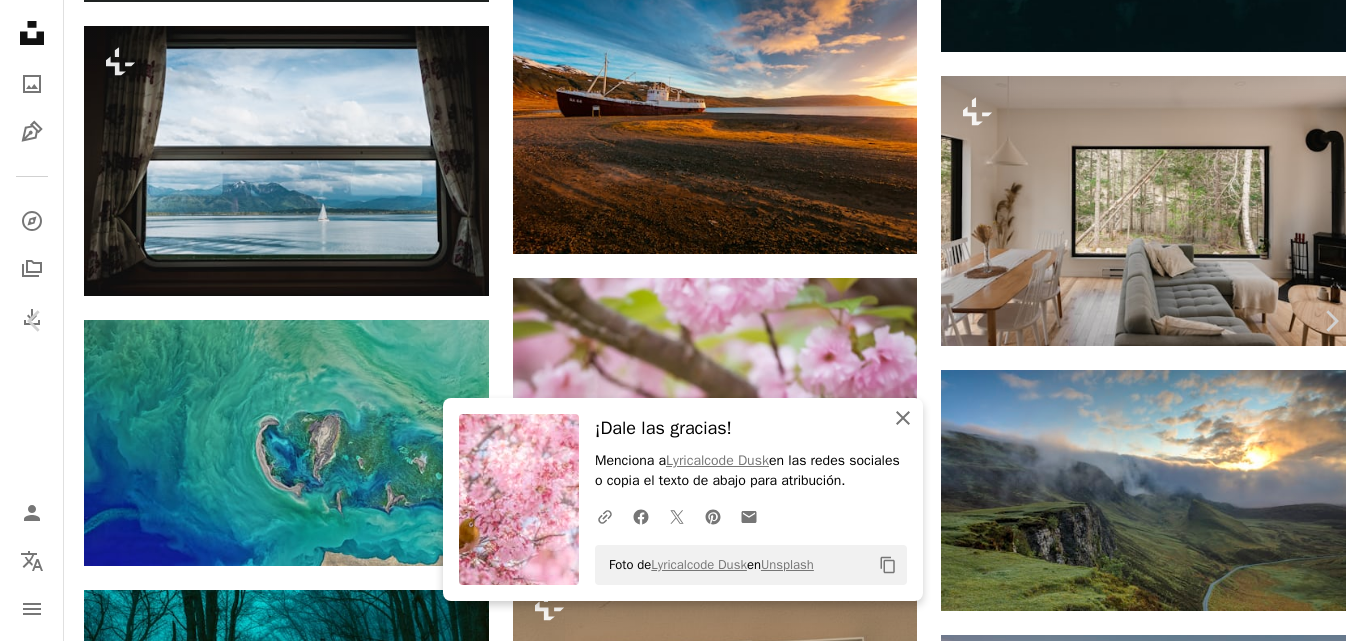 click 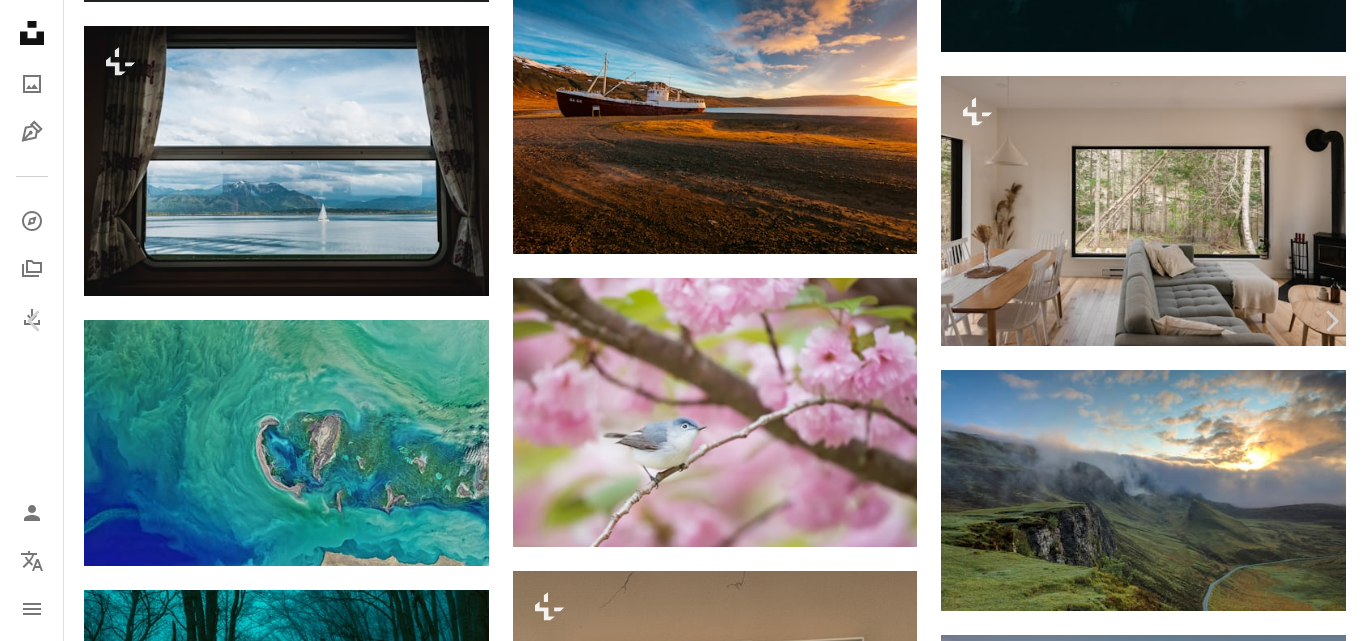 scroll, scrollTop: 3397, scrollLeft: 0, axis: vertical 